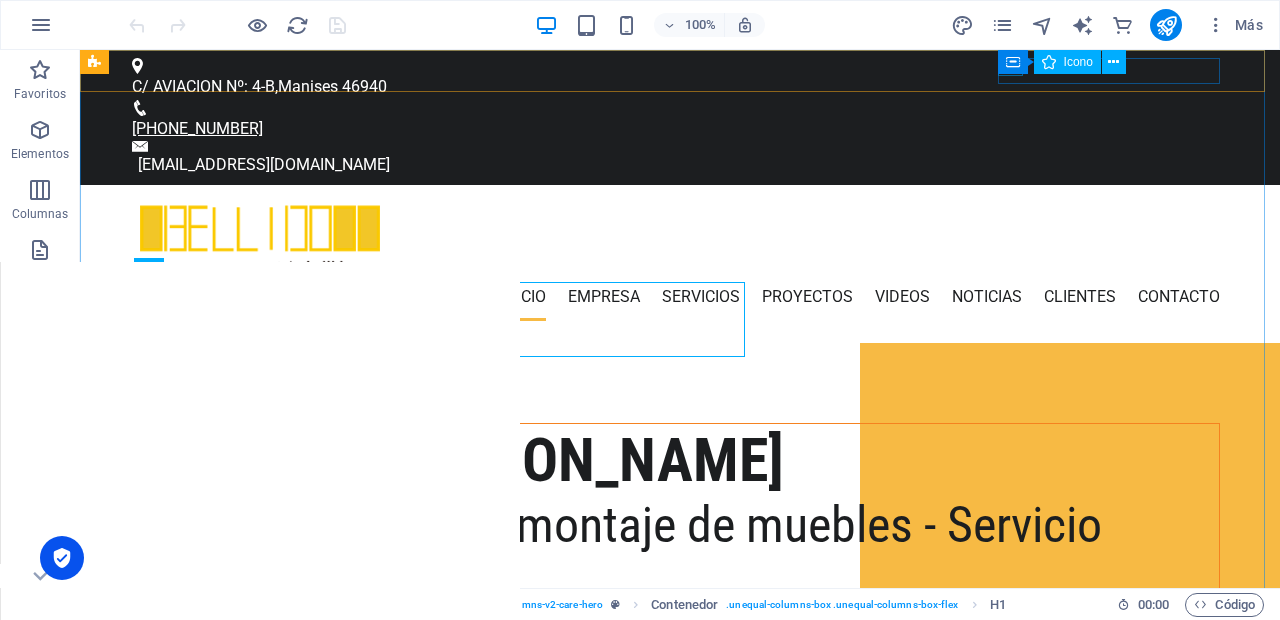 scroll, scrollTop: 0, scrollLeft: 0, axis: both 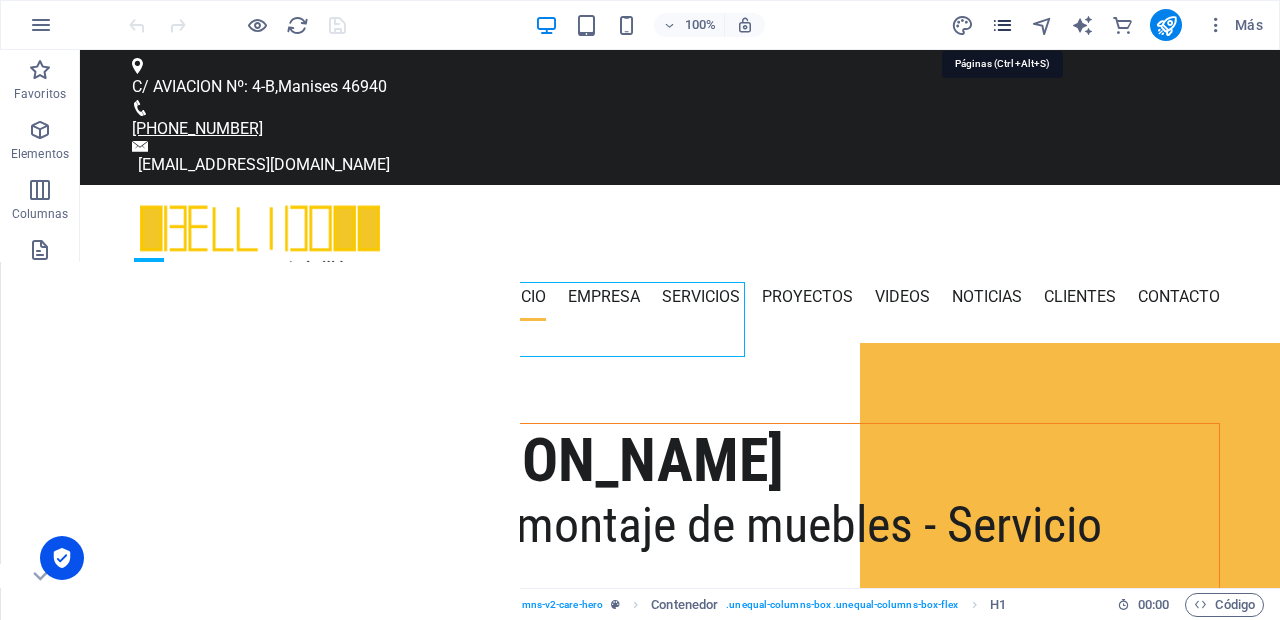 click at bounding box center (1002, 25) 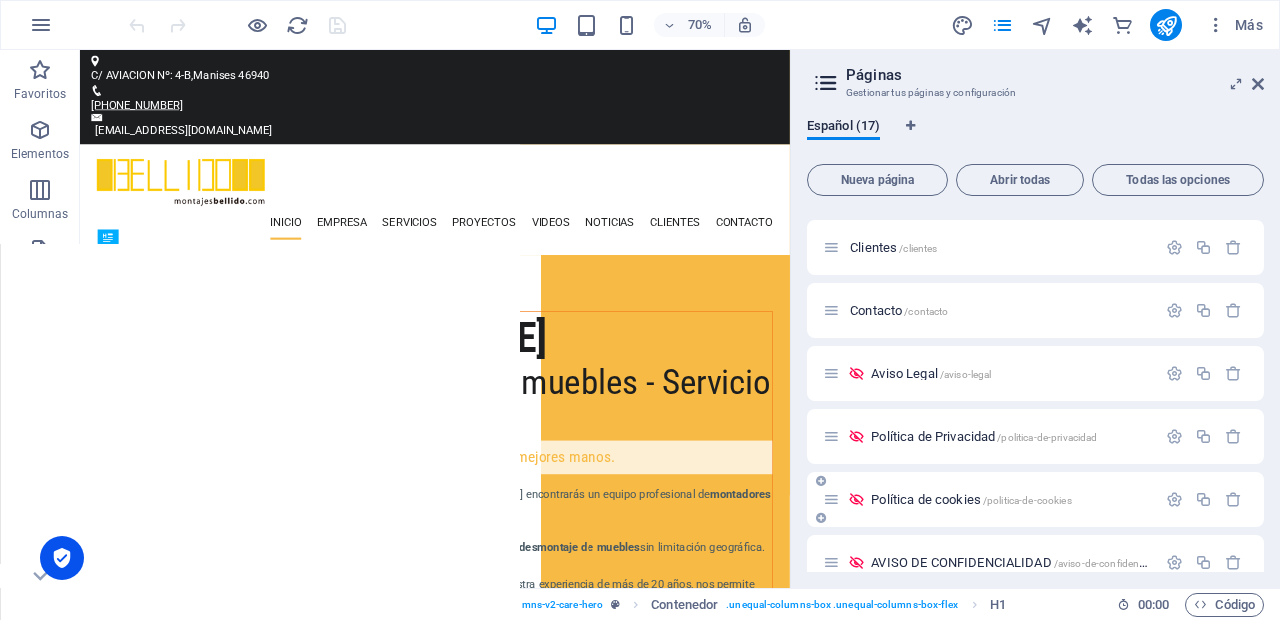scroll, scrollTop: 527, scrollLeft: 0, axis: vertical 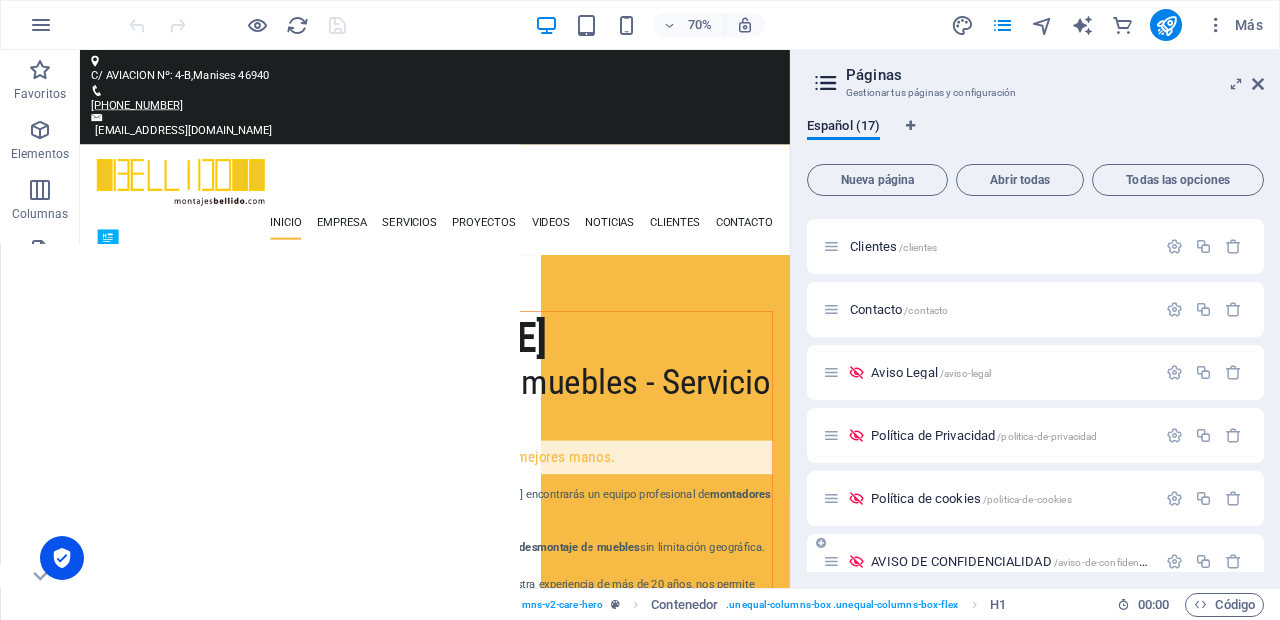 click on "AVISO DE CONFIDENCIALIDAD /aviso-de-confidencialidad" at bounding box center (1022, 561) 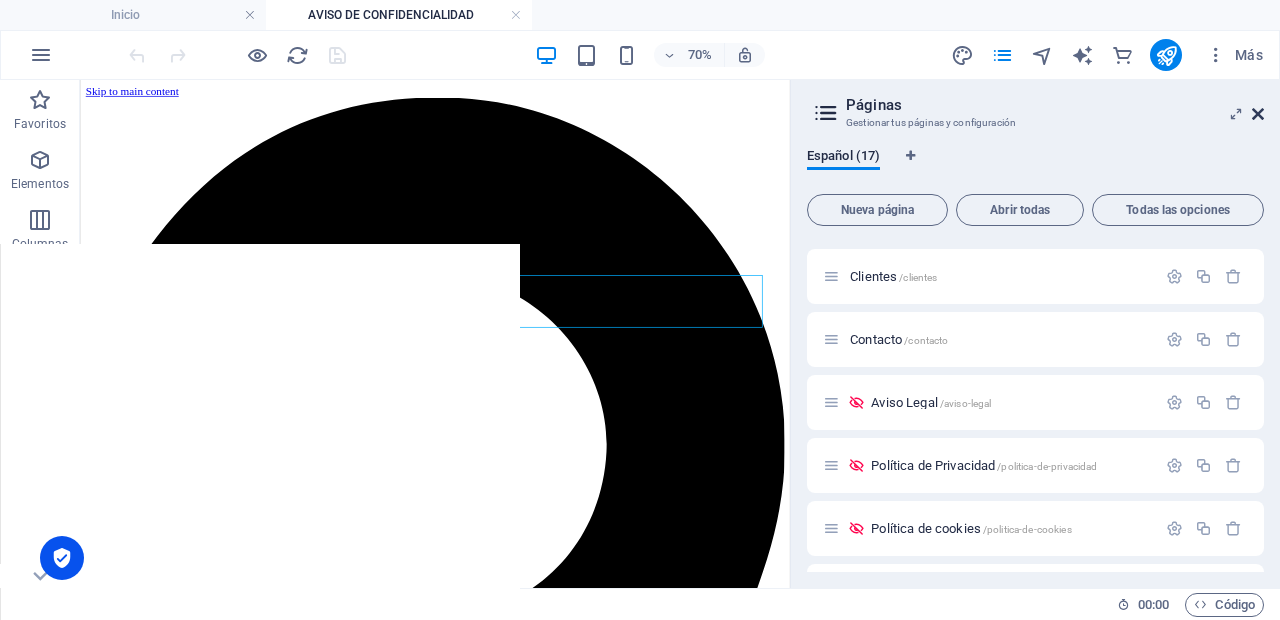 scroll, scrollTop: 0, scrollLeft: 0, axis: both 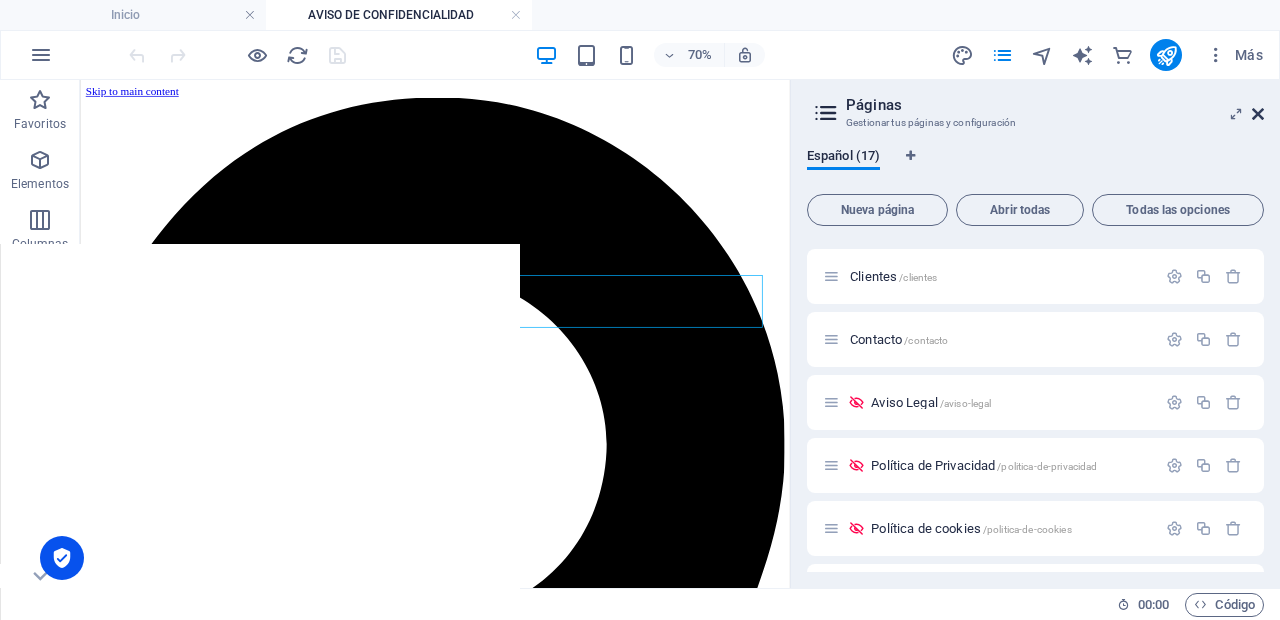 click at bounding box center [1258, 114] 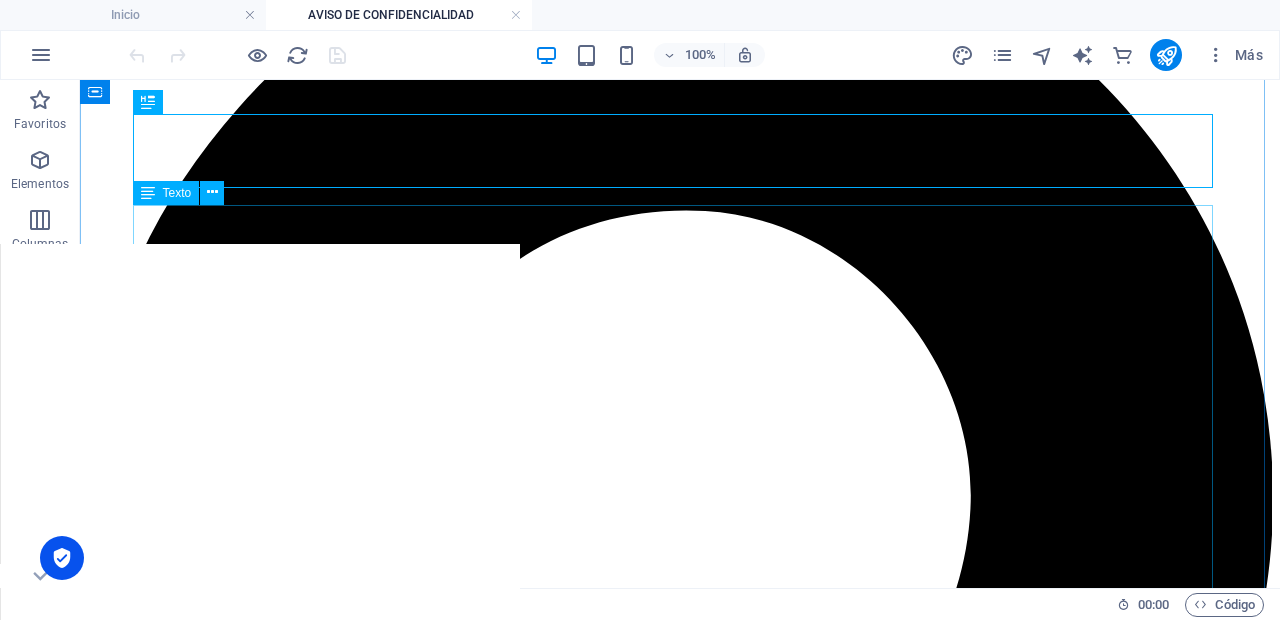 scroll, scrollTop: 201, scrollLeft: 0, axis: vertical 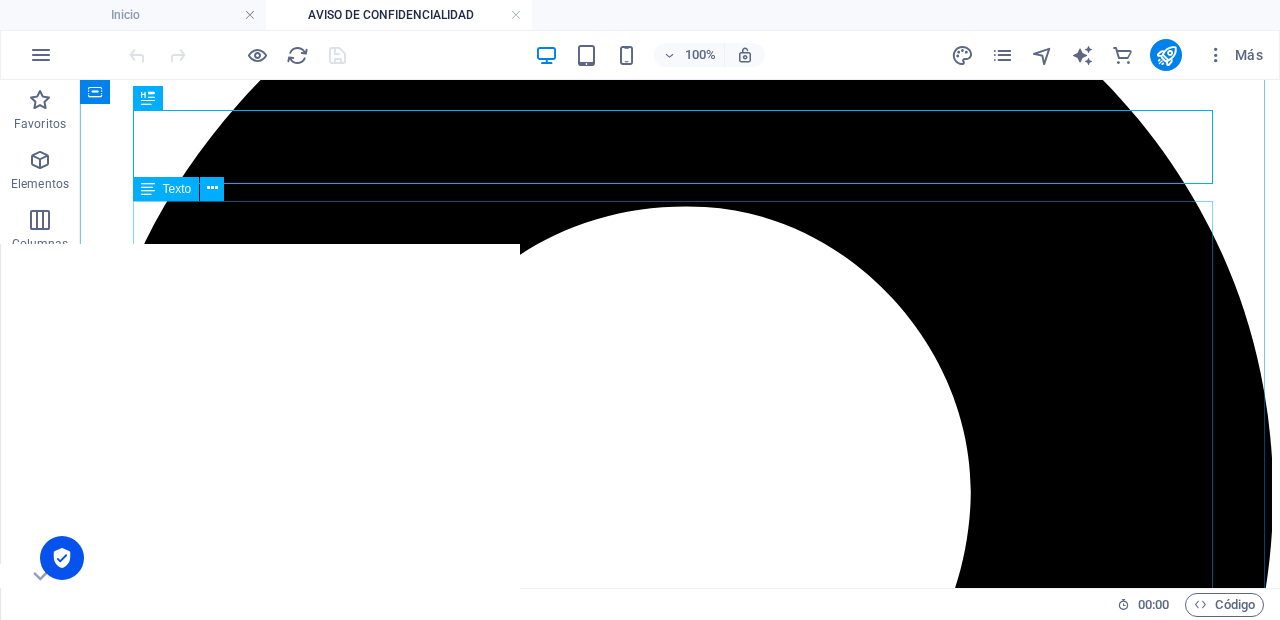 click on "MONTAJES [PERSON_NAME] Con la dirección web [URL][DOMAIN_NAME], es la página corporativa donde se informa acerca de los servicios.   Los datos identificativos de la Empresa titular son:   Datos identificativos: En cumplimiento con el deber de información recogido en el artículo 10 de la Ley 34/2002, de [DATE], de Servicios de la Sociedad de la Información y del Comercio Electrónico, a continuación se reflejan los siguientes datos: Empresa: Montajes [PERSON_NAME] VLC SL CIF: B40621179 [STREET_ADDRESS] Provincia: [GEOGRAPHIC_DATA] Código postal: 46940 Protección de Datos: LOPD:" at bounding box center (680, 4818) 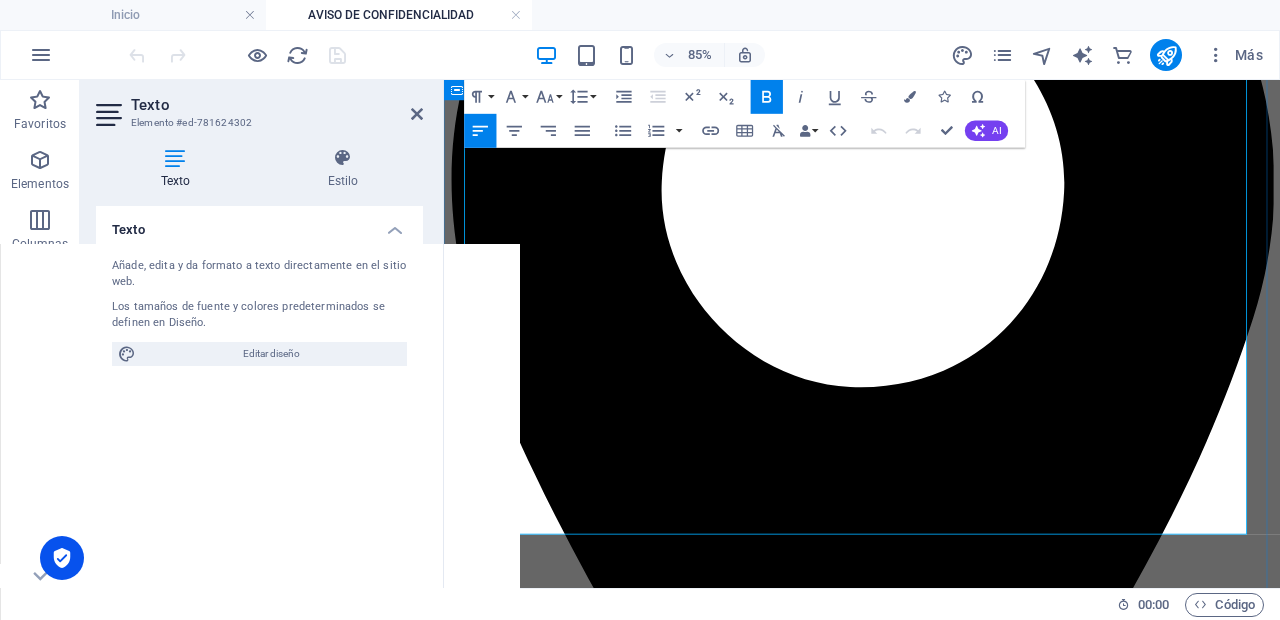 scroll, scrollTop: 408, scrollLeft: 0, axis: vertical 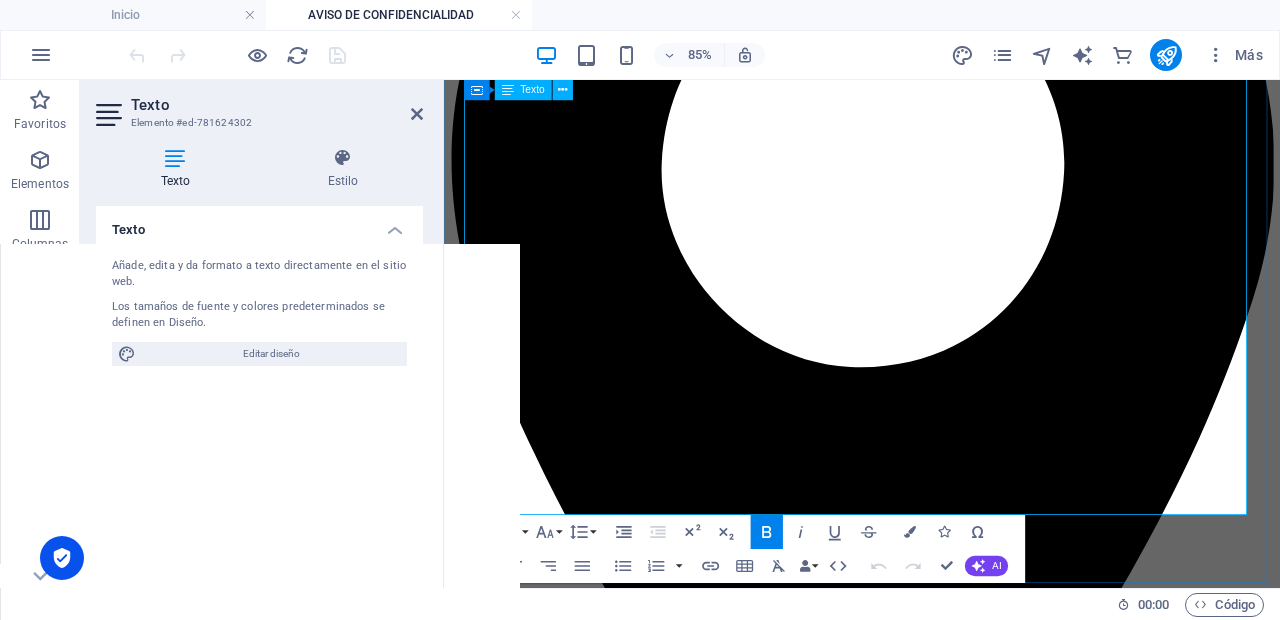 drag, startPoint x: 472, startPoint y: 296, endPoint x: 575, endPoint y: 550, distance: 274.08942 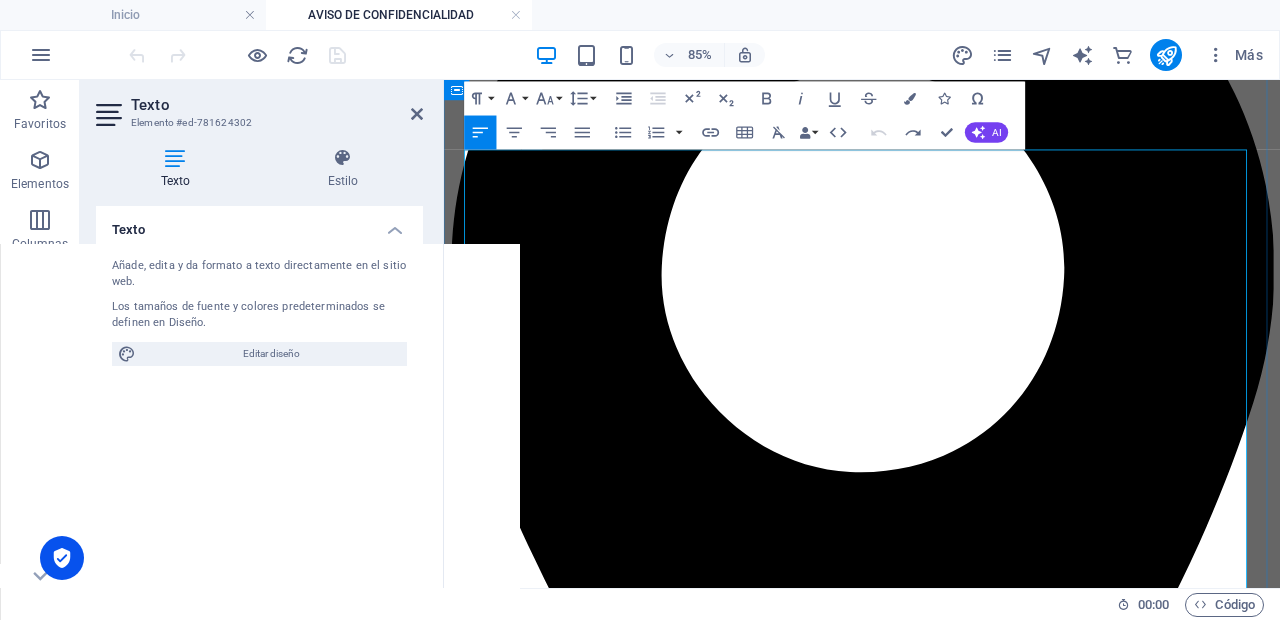 scroll, scrollTop: 288, scrollLeft: 0, axis: vertical 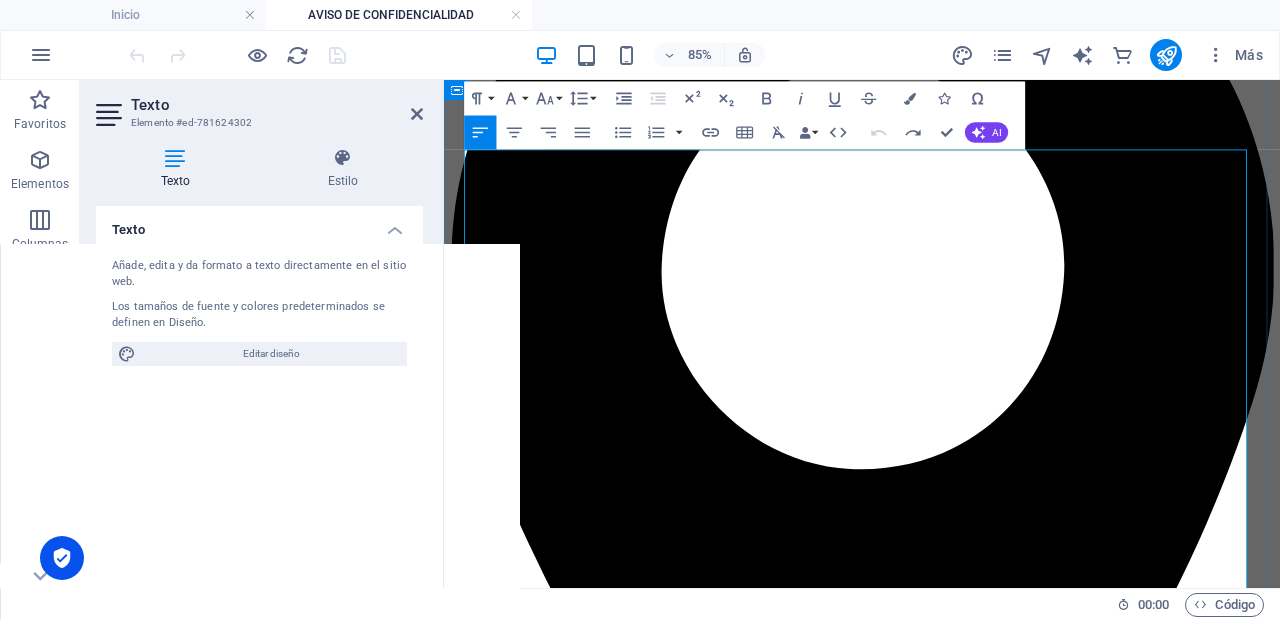 click on "Datos identificativos: En cumplimiento con el deber de información recogido en el artículo 10 de la Ley 34/2002, de [DATE], de Servicios de la Sociedad de la Información y del Comercio Electrónico, a continuación se reflejan los siguientes datos: Empresa: Montajes [PERSON_NAME] VLC SL CIF: B40621179 Calle: [STREET_ADDRESS] Provincia: [GEOGRAPHIC_DATA] Código postal: 46940" at bounding box center [936, 3994] 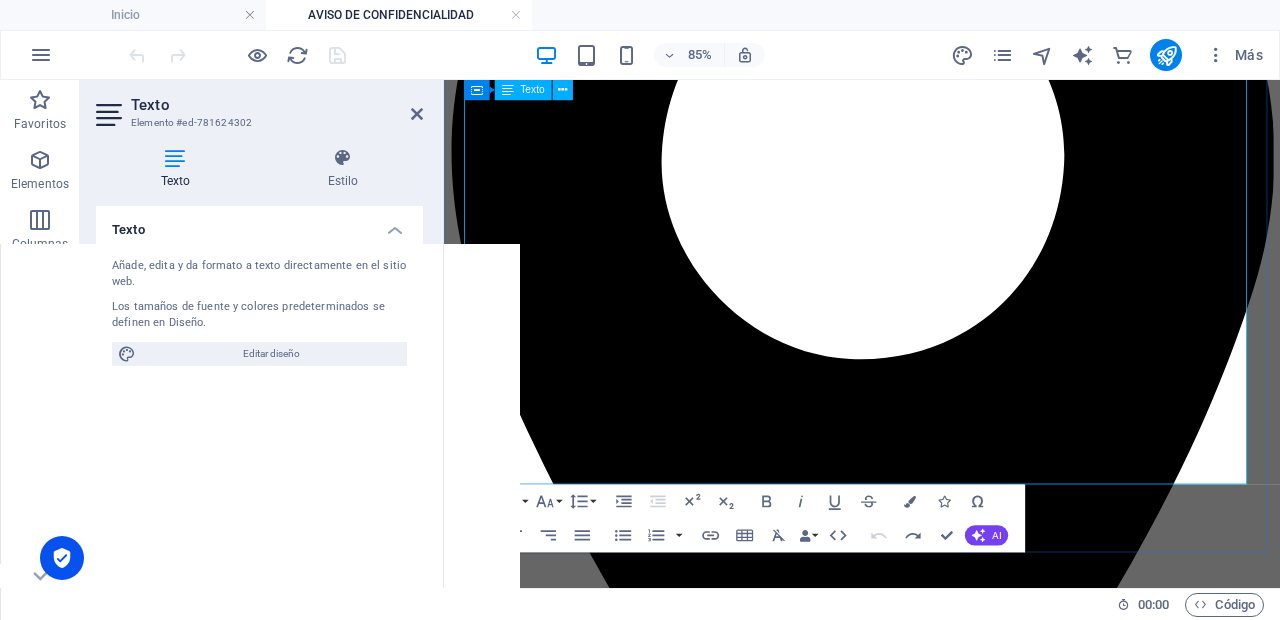 scroll, scrollTop: 447, scrollLeft: 0, axis: vertical 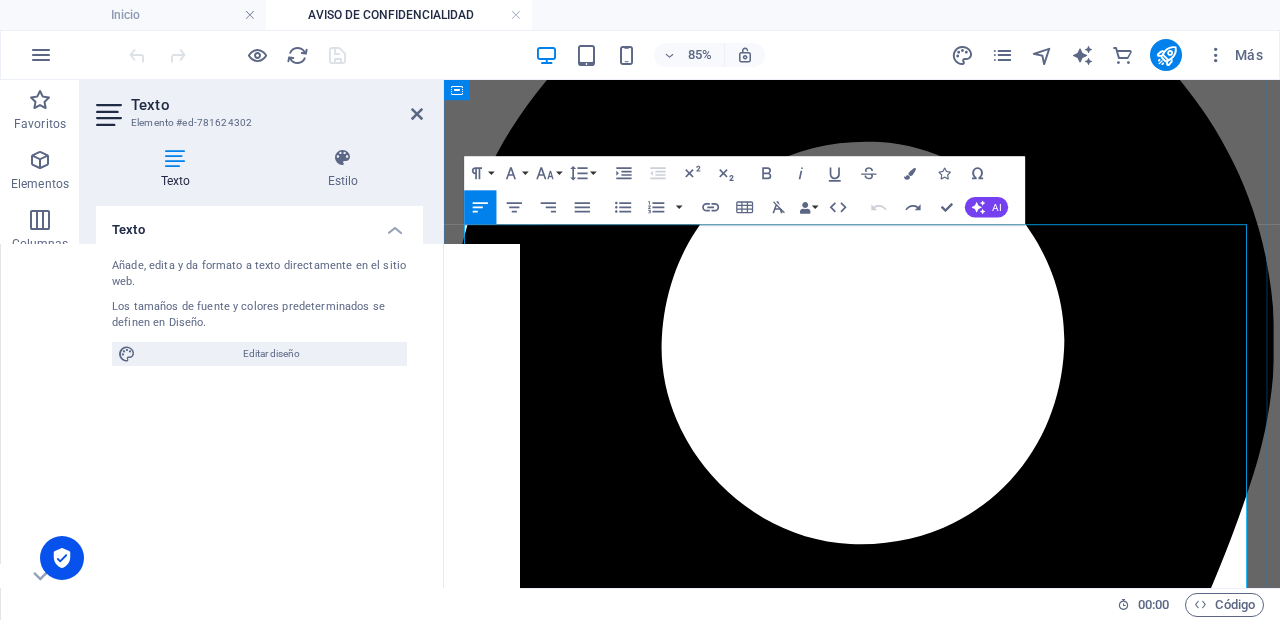 drag, startPoint x: 592, startPoint y: 514, endPoint x: 470, endPoint y: 354, distance: 201.20636 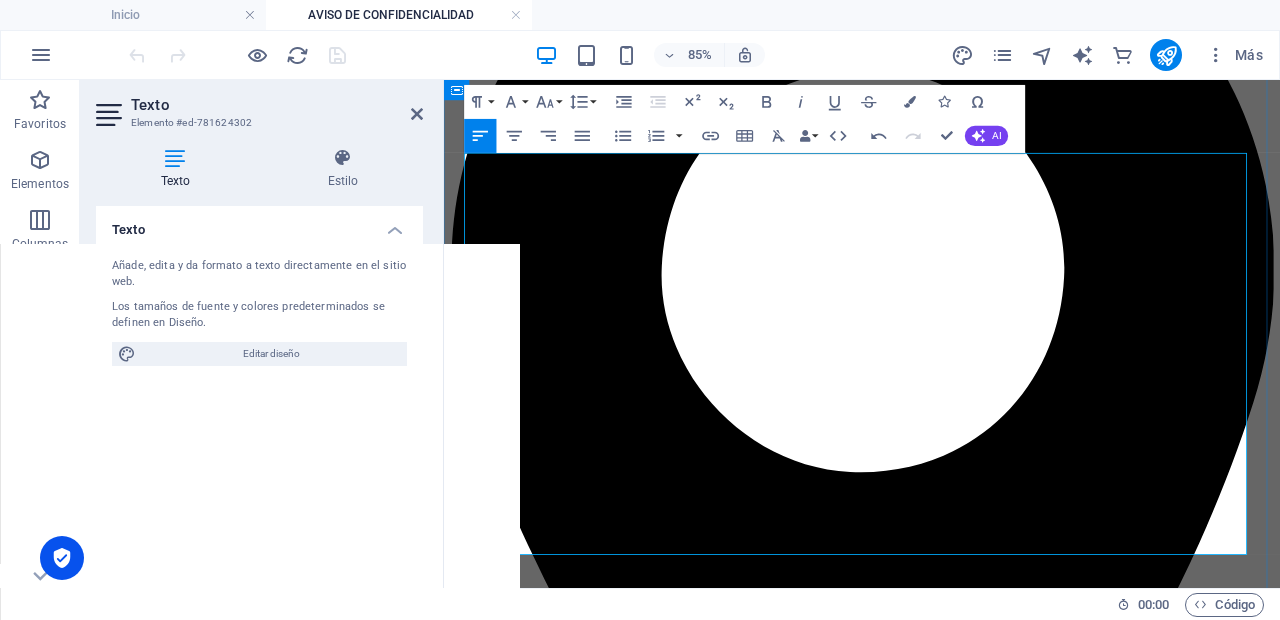 scroll, scrollTop: 288, scrollLeft: 0, axis: vertical 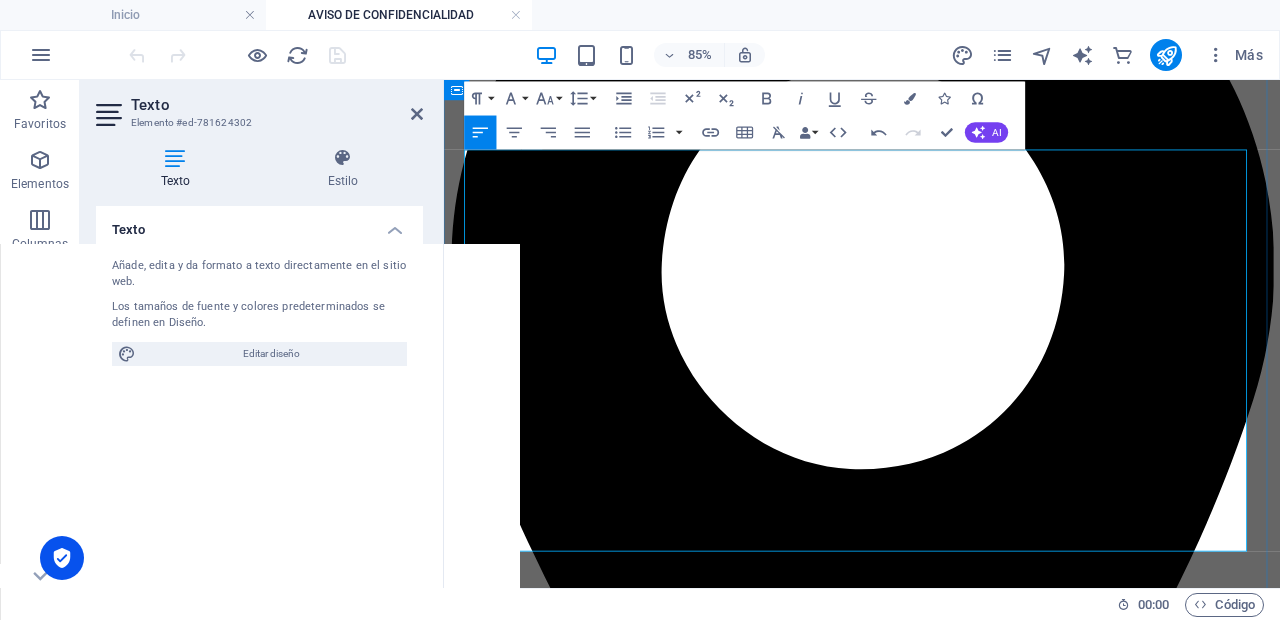 drag, startPoint x: 471, startPoint y: 350, endPoint x: 1225, endPoint y: 614, distance: 798.8817 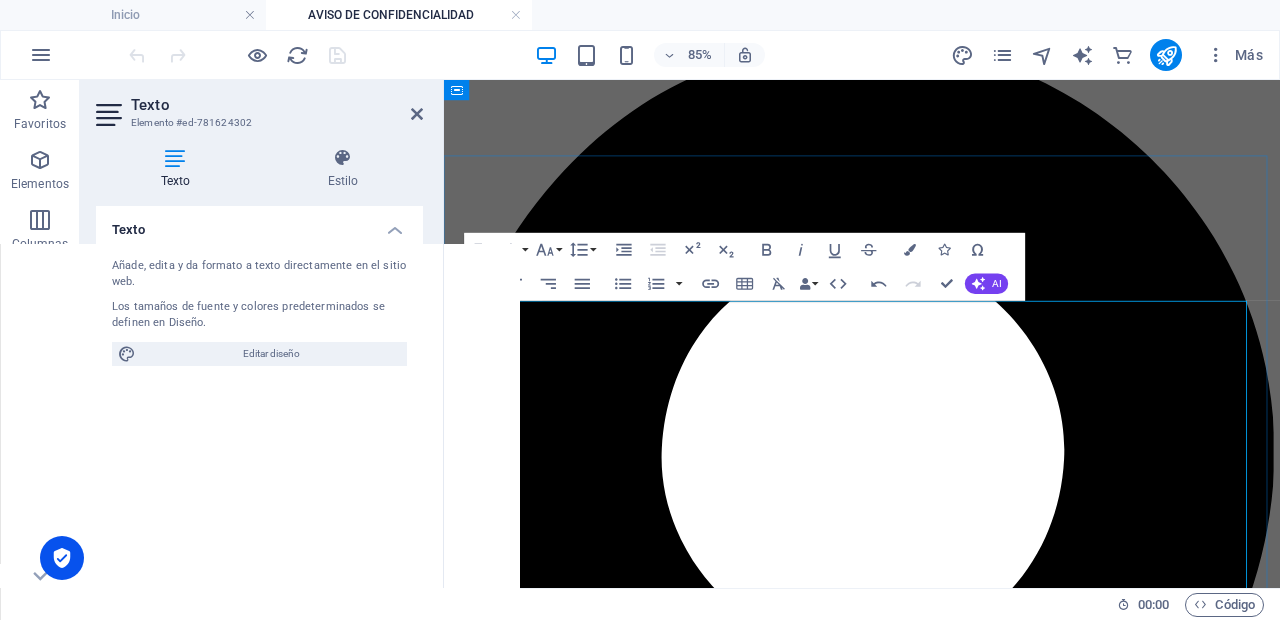 scroll, scrollTop: 55, scrollLeft: 0, axis: vertical 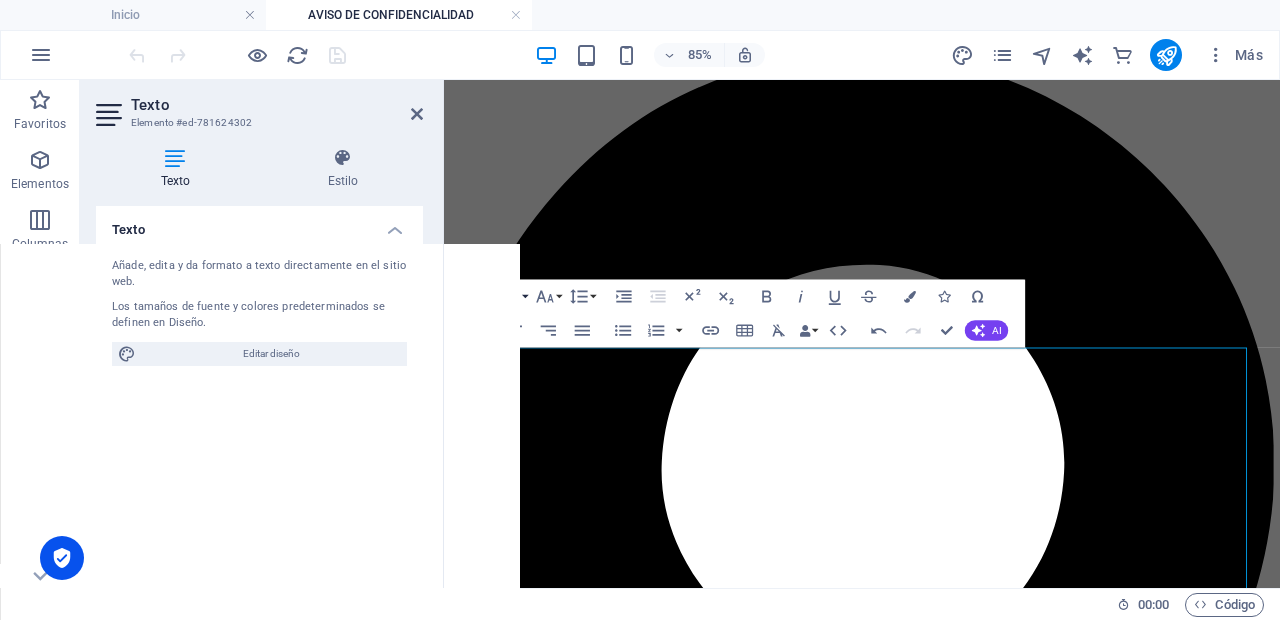click 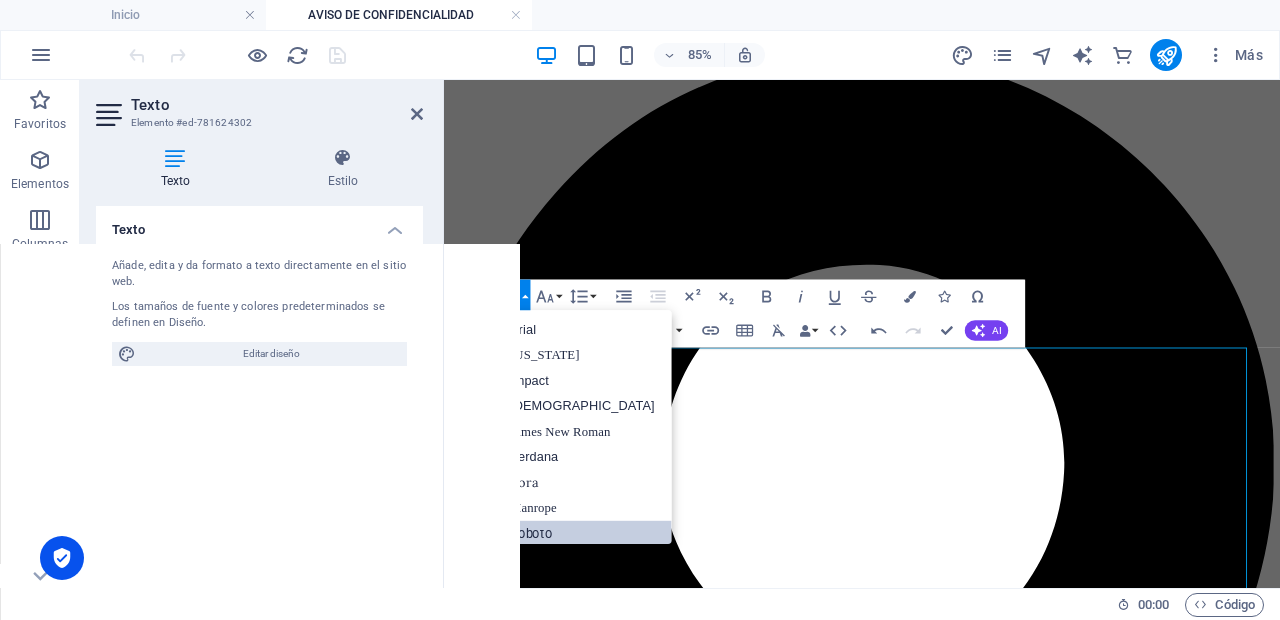 scroll, scrollTop: 41, scrollLeft: 0, axis: vertical 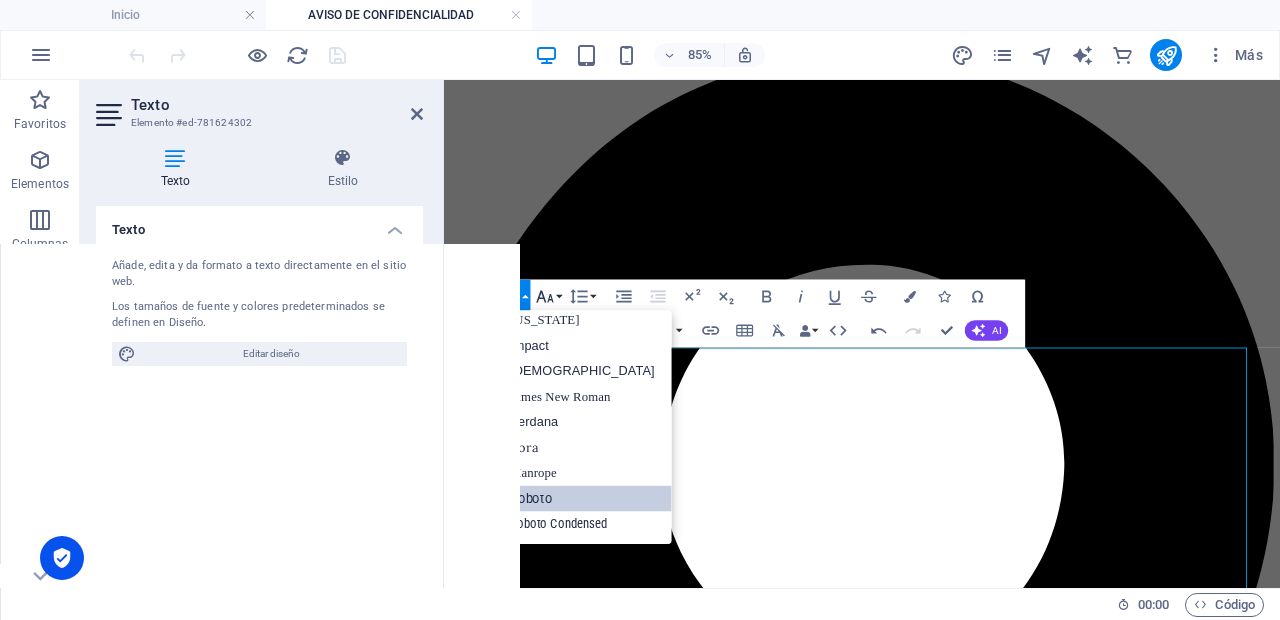 click on "Font Size" at bounding box center (548, 296) 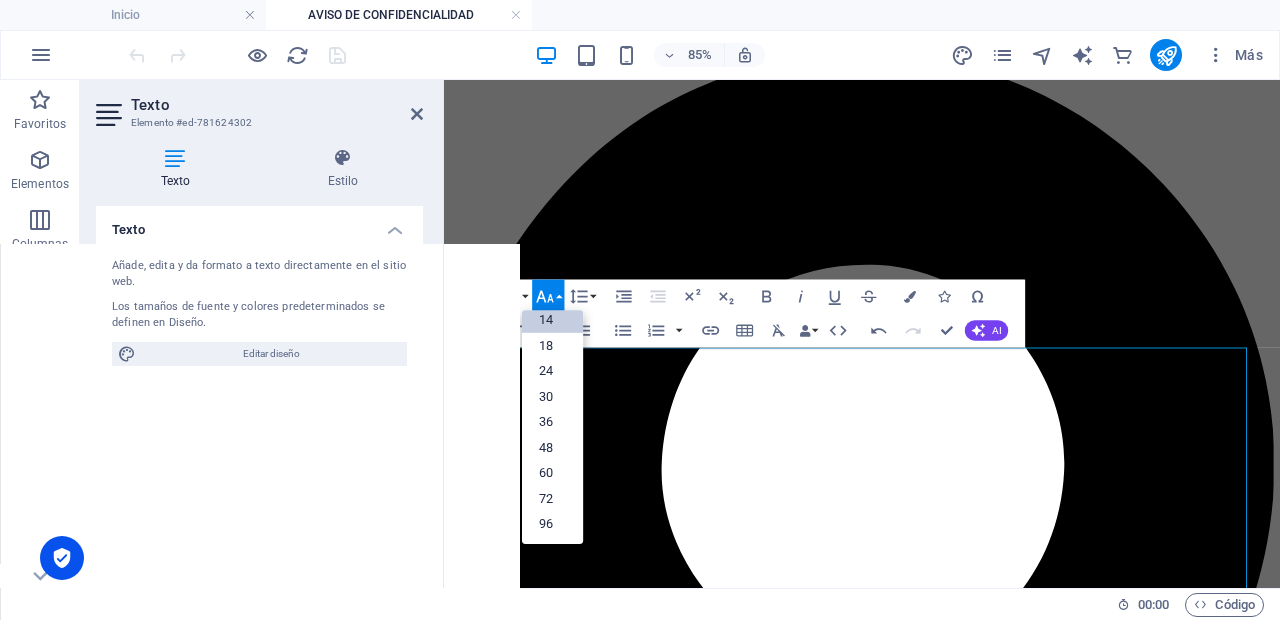 scroll, scrollTop: 161, scrollLeft: 0, axis: vertical 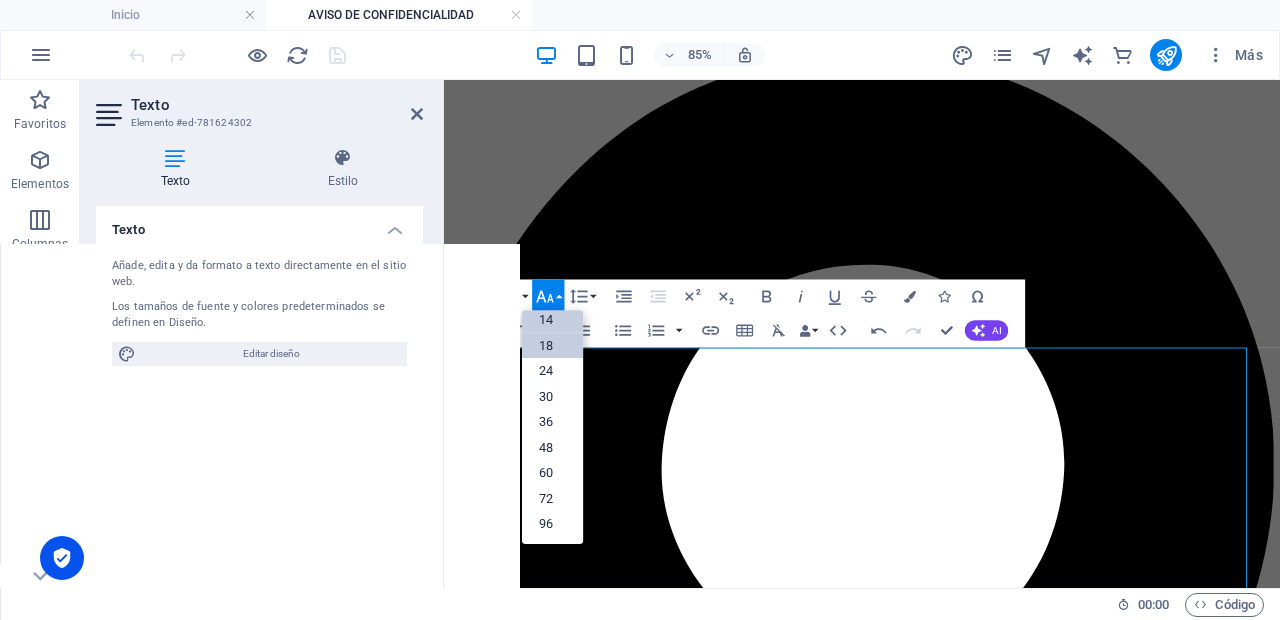 click on "18" at bounding box center [552, 345] 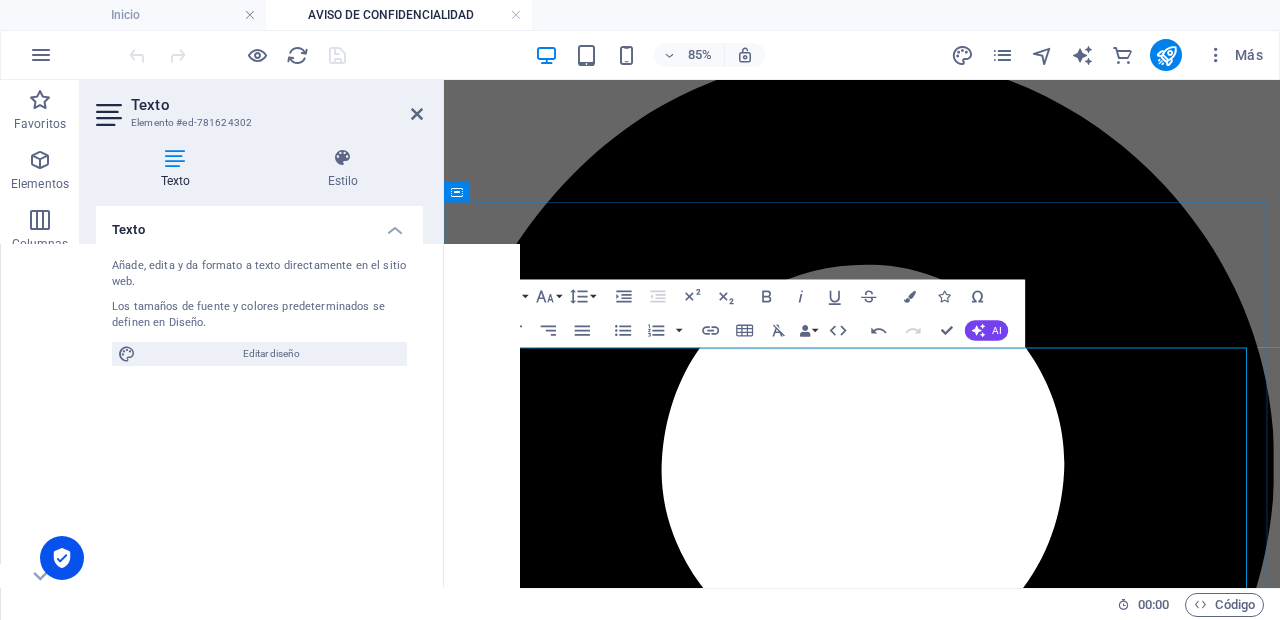 click at bounding box center (936, 4062) 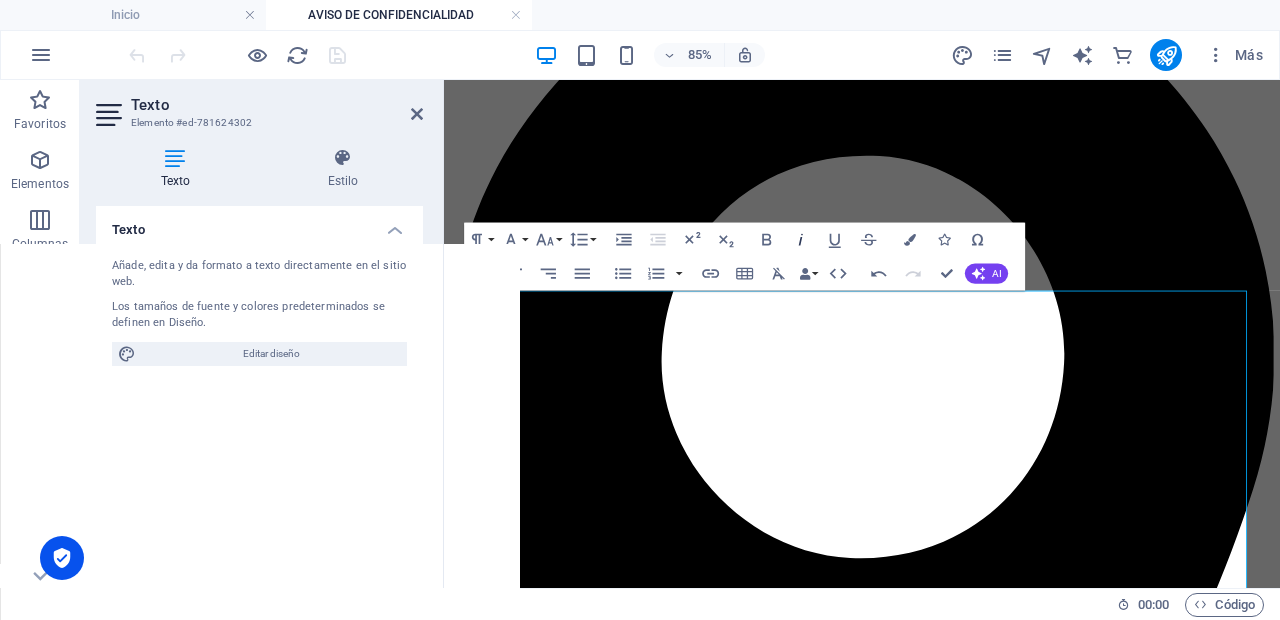 scroll, scrollTop: 194, scrollLeft: 0, axis: vertical 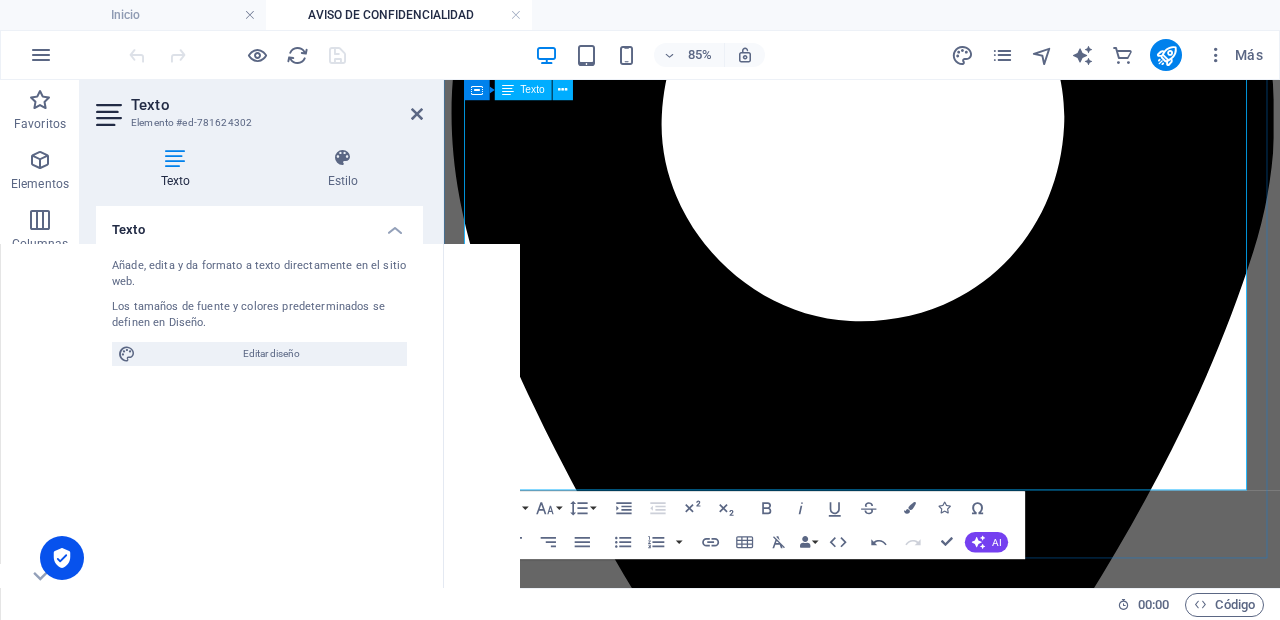 drag, startPoint x: 470, startPoint y: 337, endPoint x: 1243, endPoint y: 543, distance: 799.97815 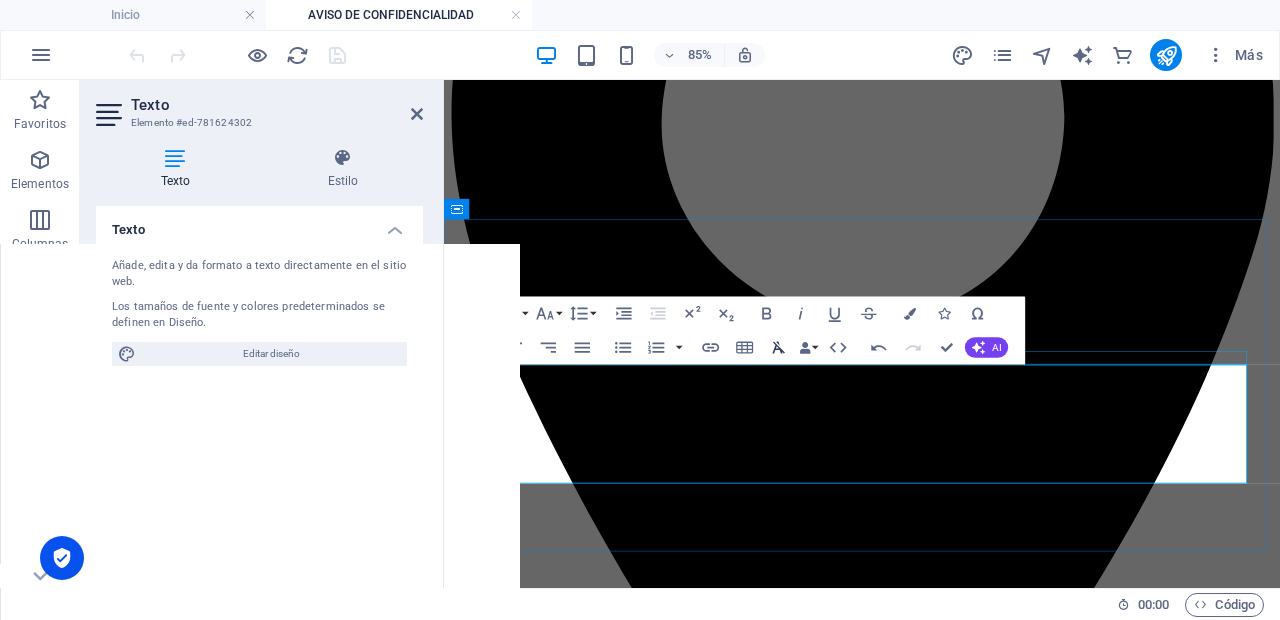 scroll, scrollTop: 0, scrollLeft: 0, axis: both 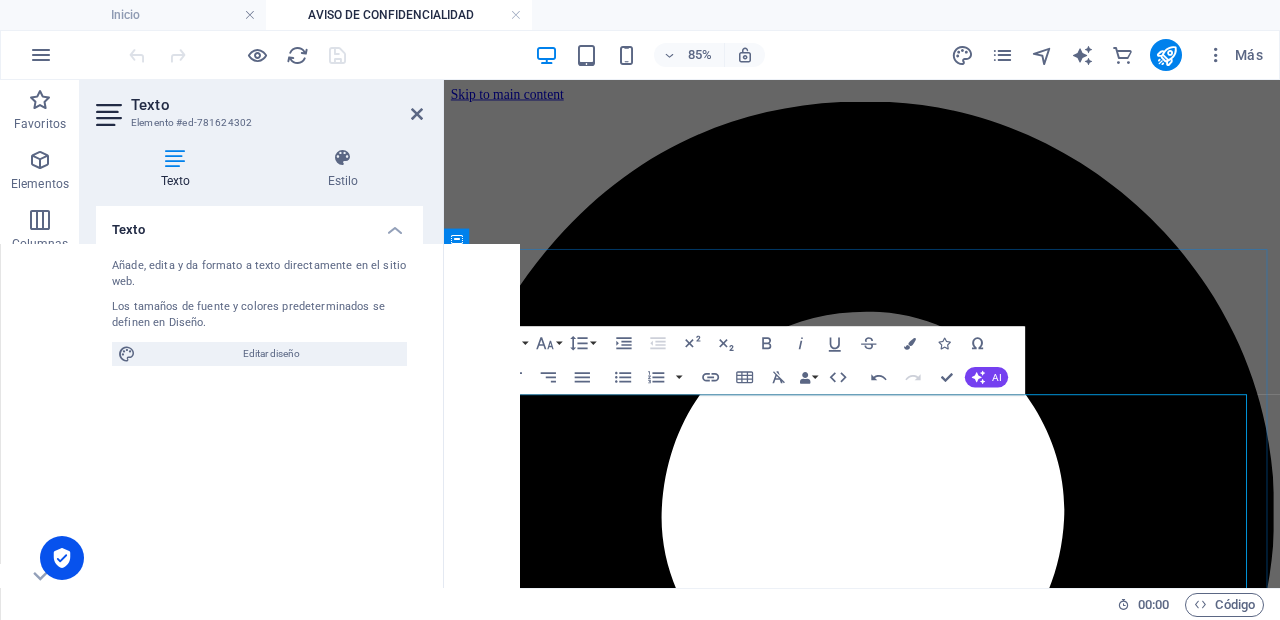 drag, startPoint x: 472, startPoint y: 530, endPoint x: 469, endPoint y: 503, distance: 27.166155 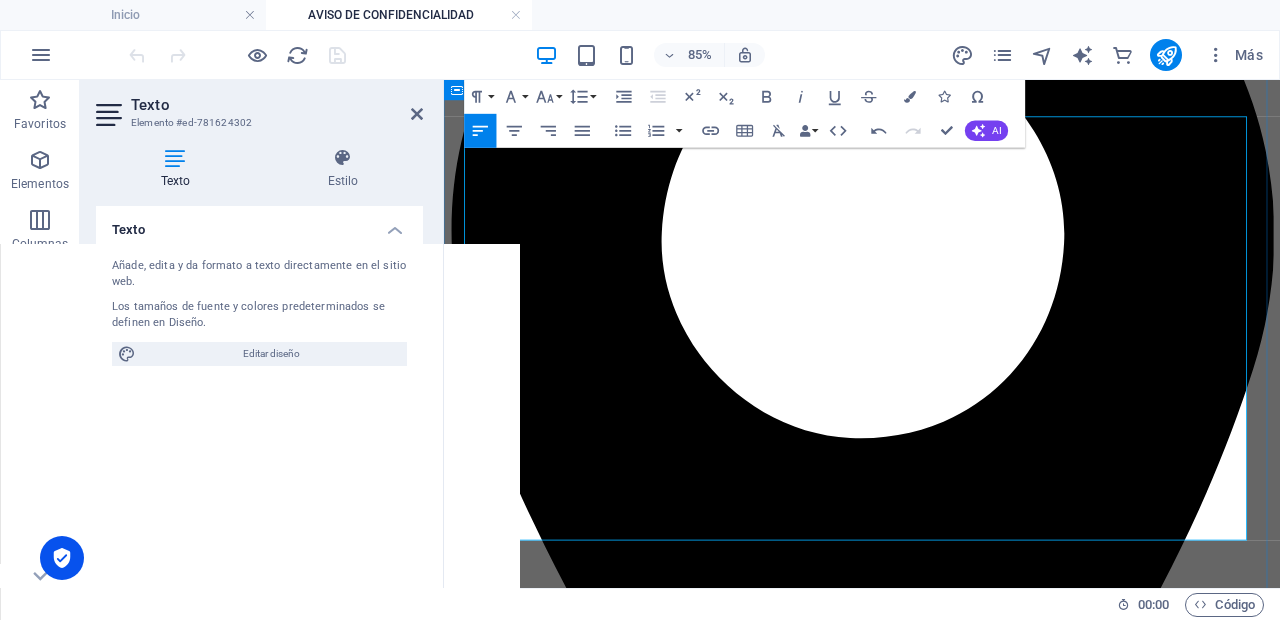 scroll, scrollTop: 328, scrollLeft: 0, axis: vertical 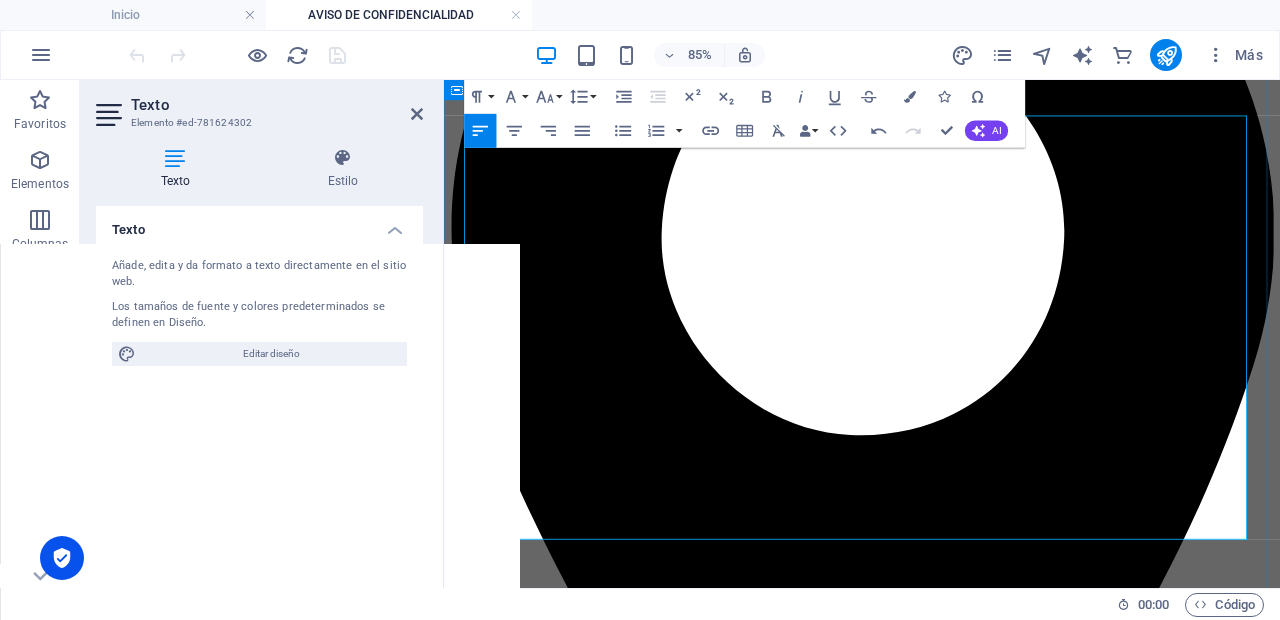 drag, startPoint x: 1303, startPoint y: 583, endPoint x: 474, endPoint y: 567, distance: 829.1544 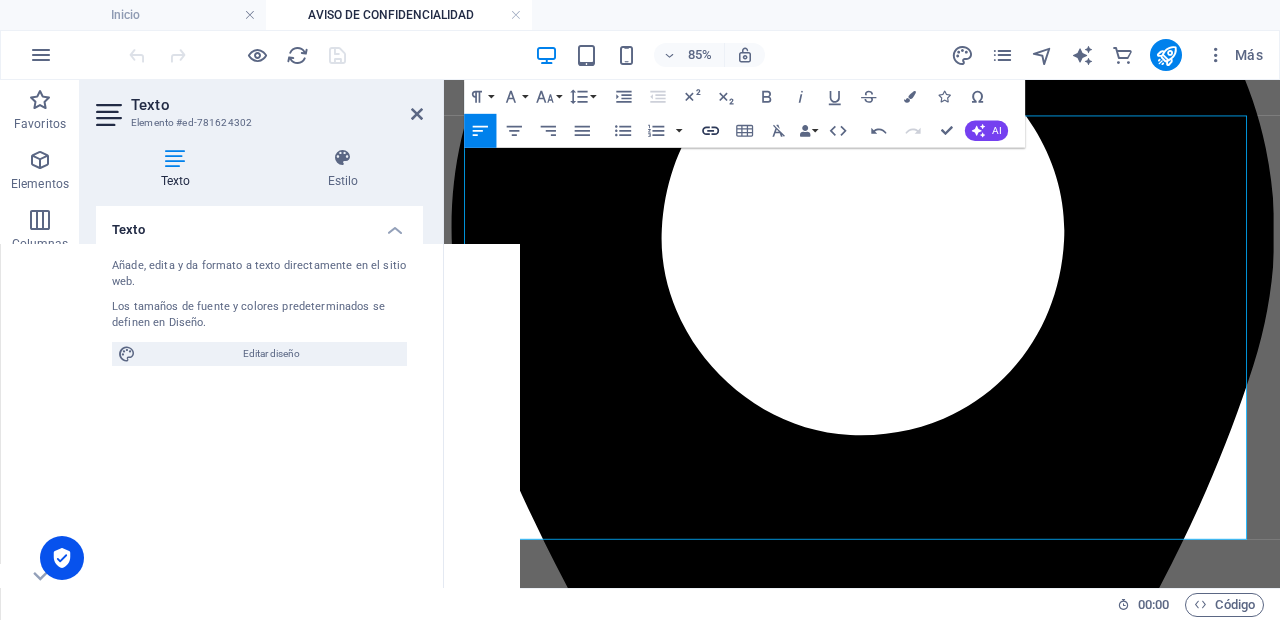 click 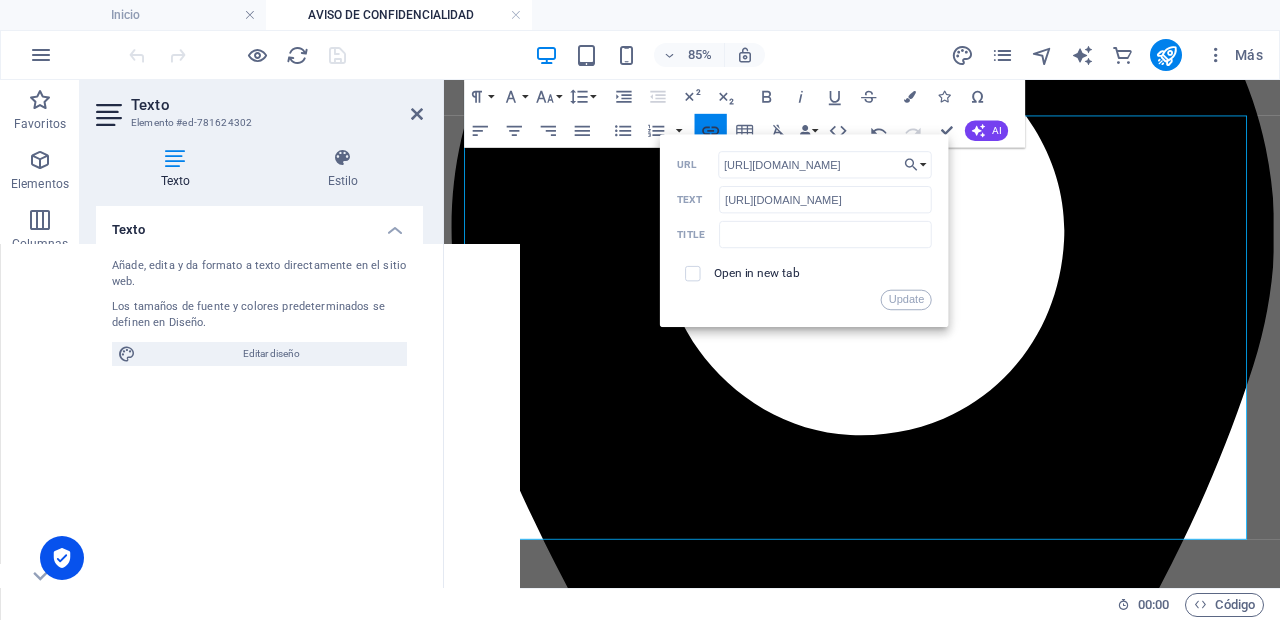 scroll, scrollTop: 0, scrollLeft: 455, axis: horizontal 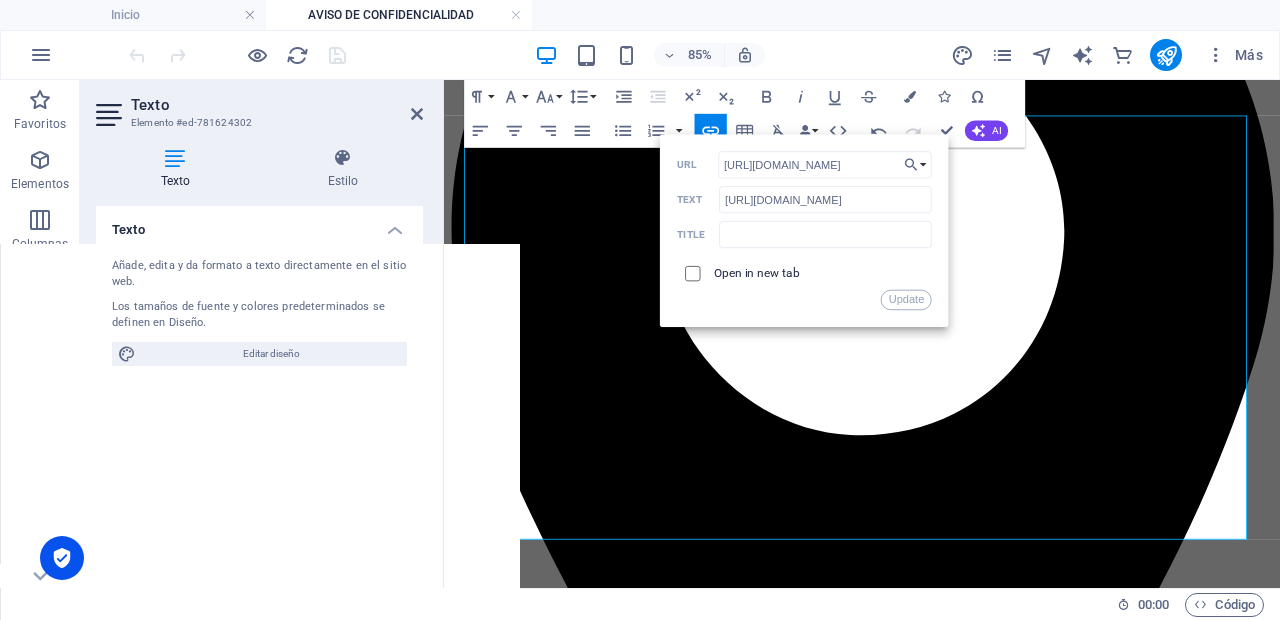click at bounding box center (690, 271) 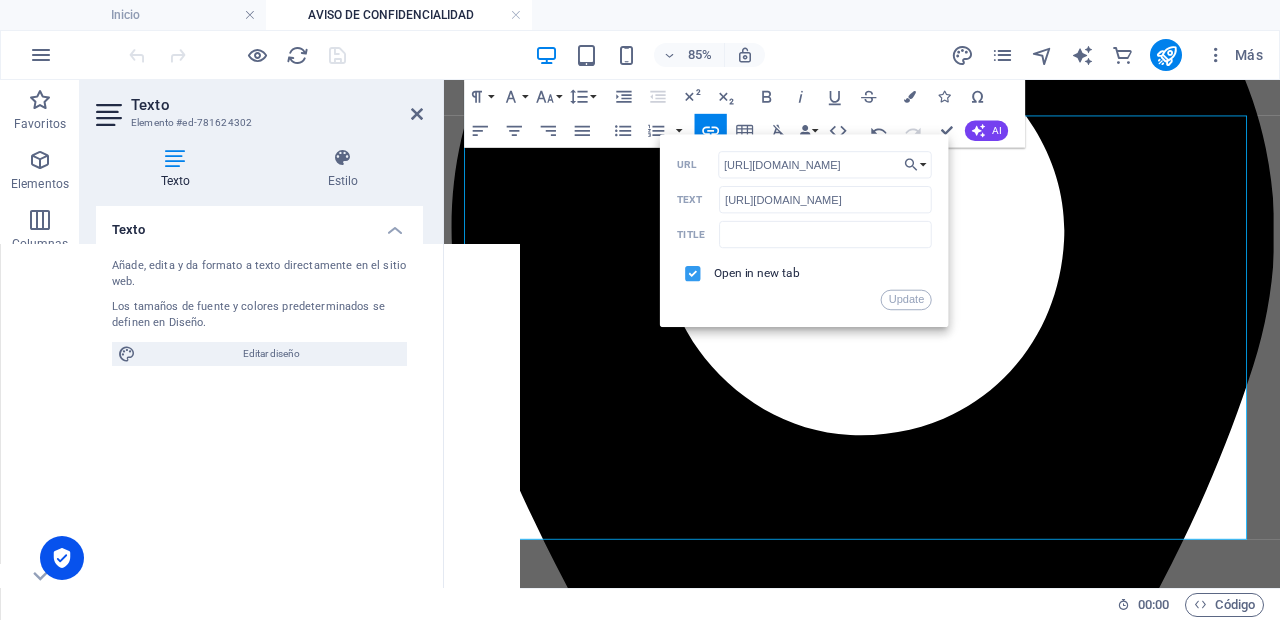 scroll, scrollTop: 0, scrollLeft: 0, axis: both 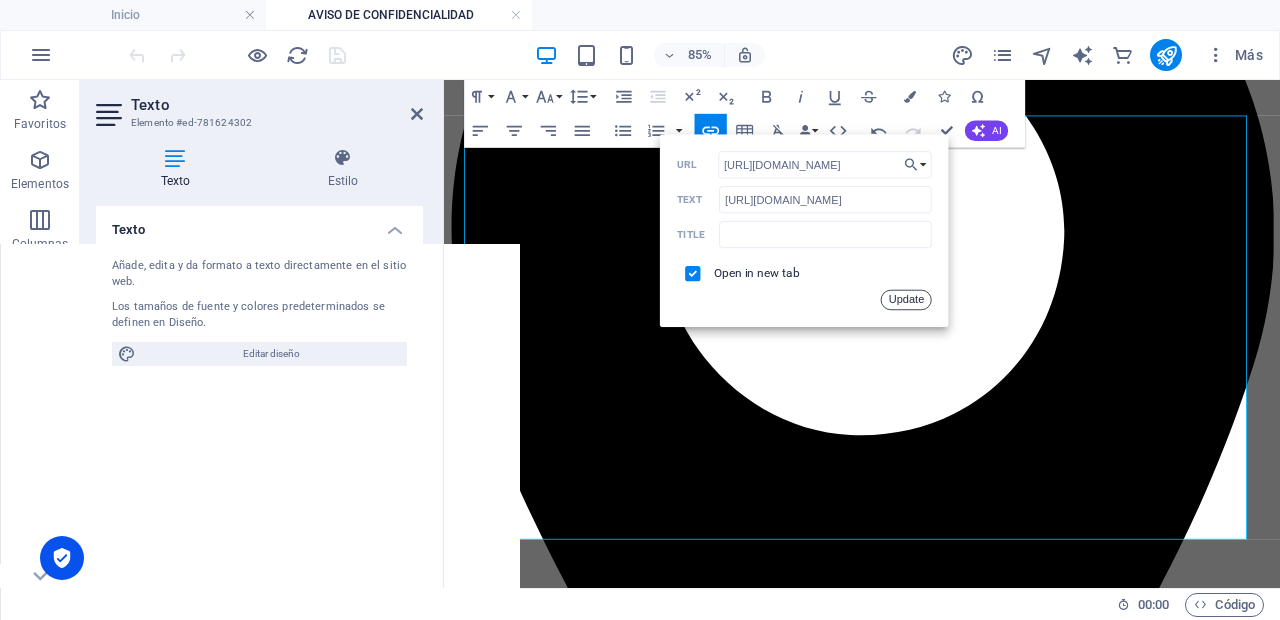 click on "Update" at bounding box center (906, 300) 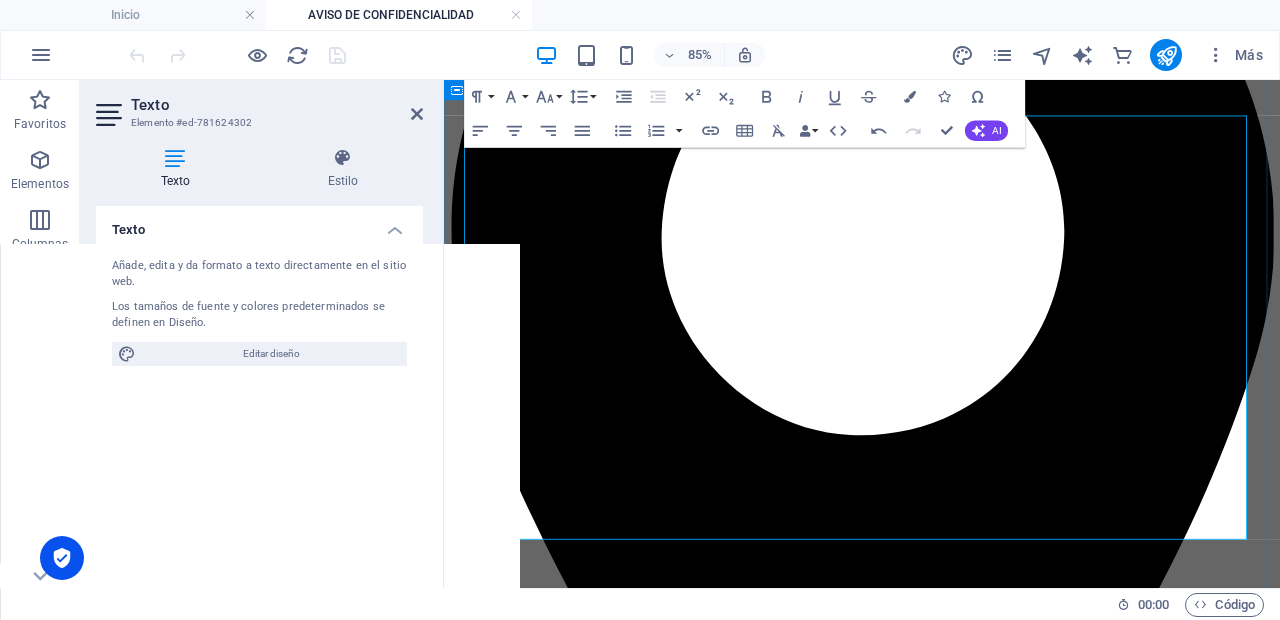 click on "Si usted no nos ha facilitado directamente sus datos, le informamos que éstos han sido extraídos [PERSON_NAME] de acceso público. Puede consultar información adicional en:" at bounding box center [936, 4042] 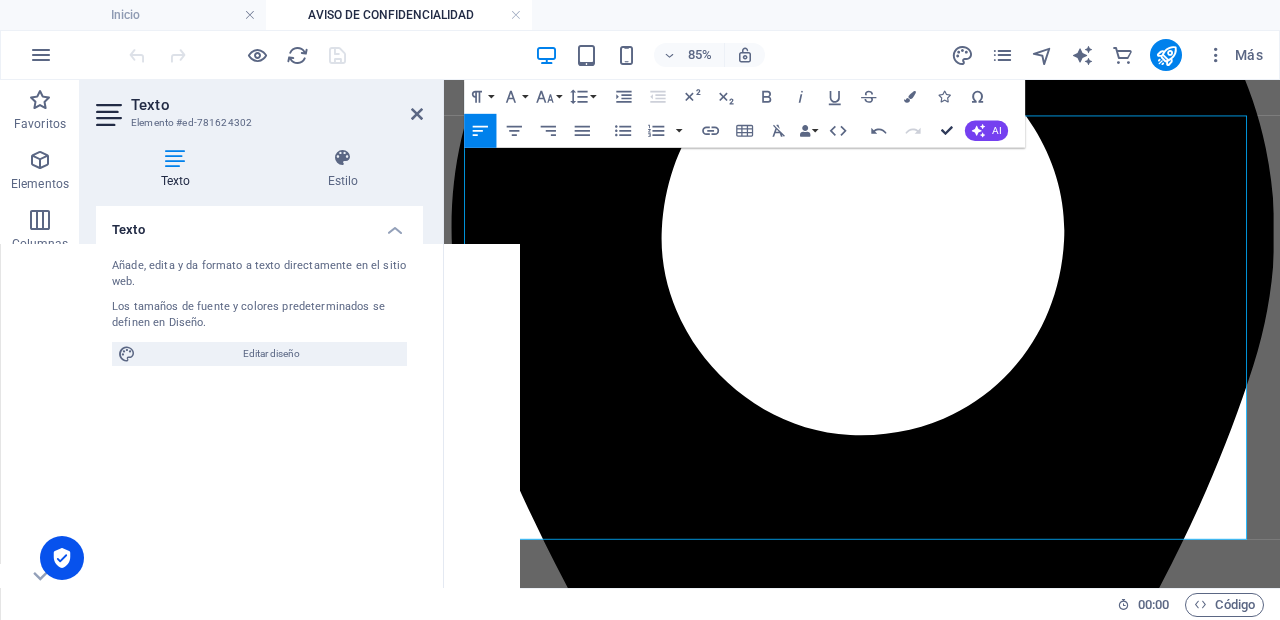 drag, startPoint x: 954, startPoint y: 125, endPoint x: 868, endPoint y: 62, distance: 106.60675 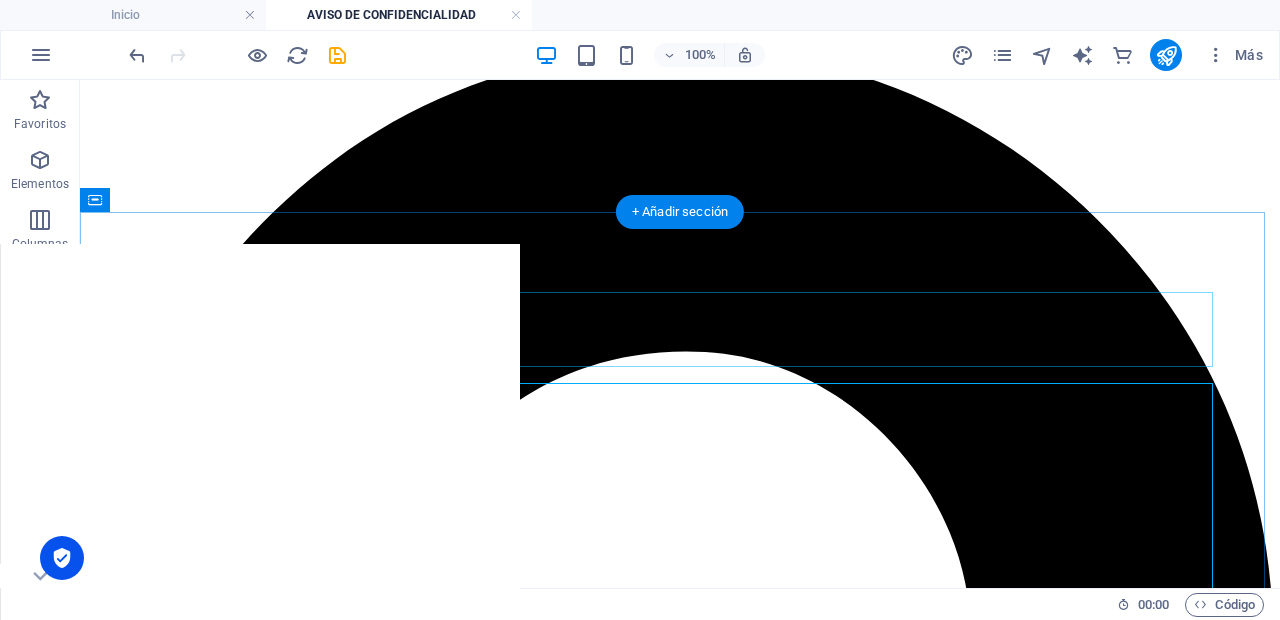 scroll, scrollTop: 0, scrollLeft: 0, axis: both 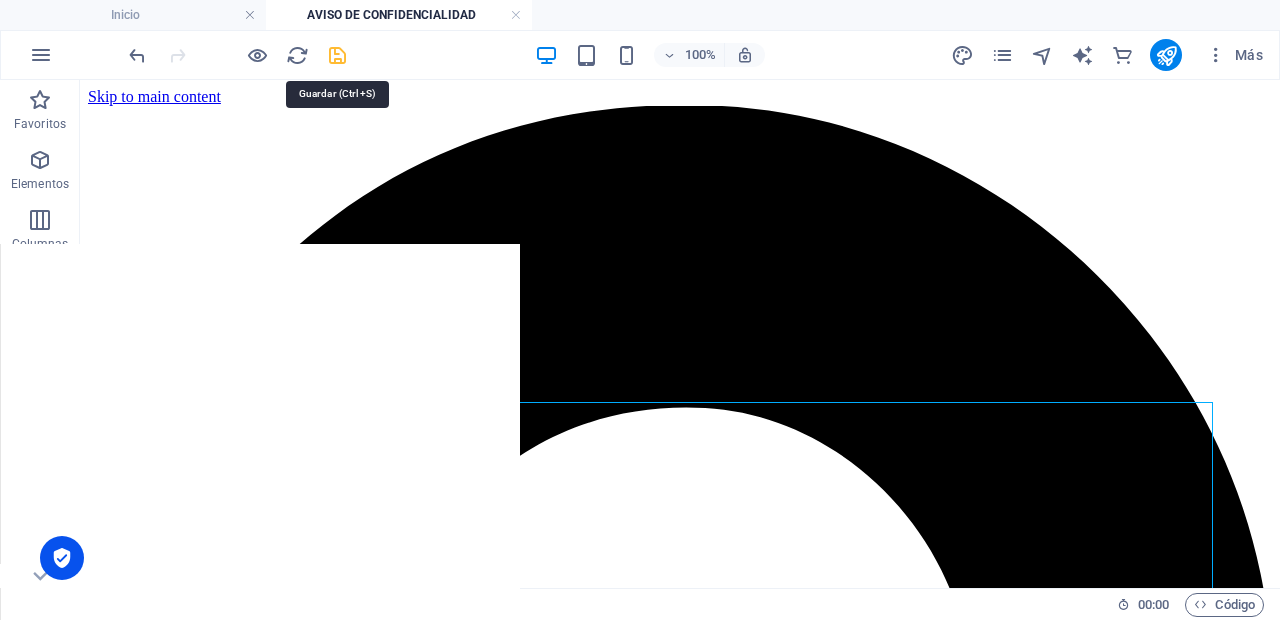 click at bounding box center [337, 55] 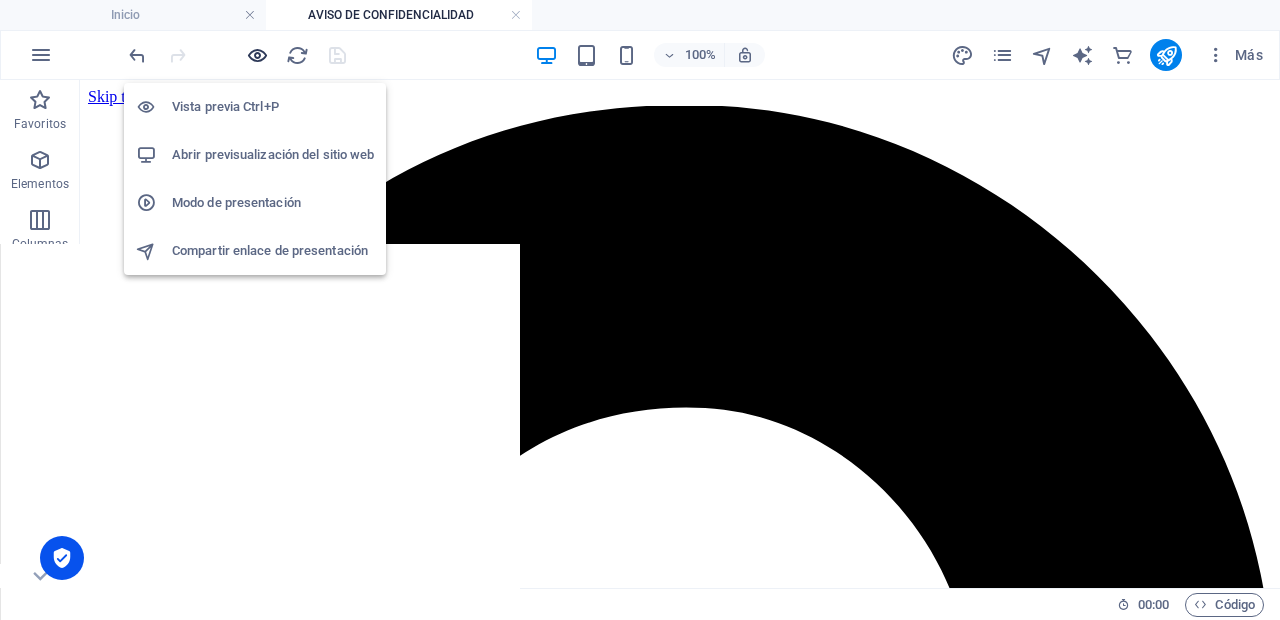 click at bounding box center (257, 55) 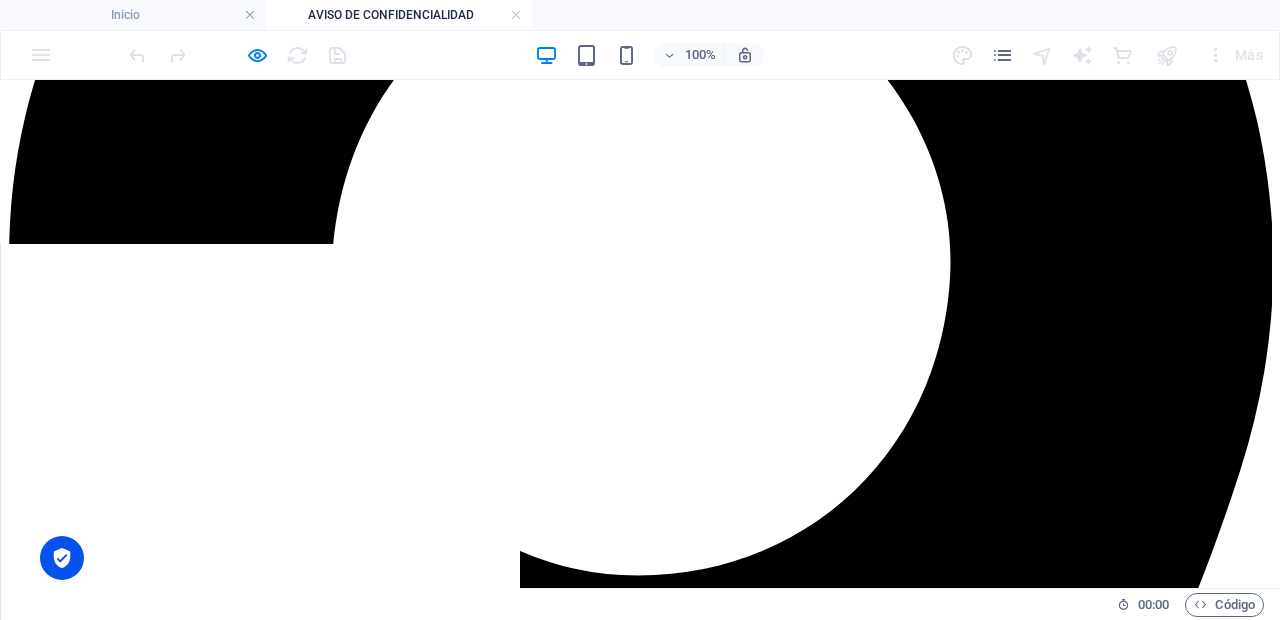 scroll, scrollTop: 0, scrollLeft: 0, axis: both 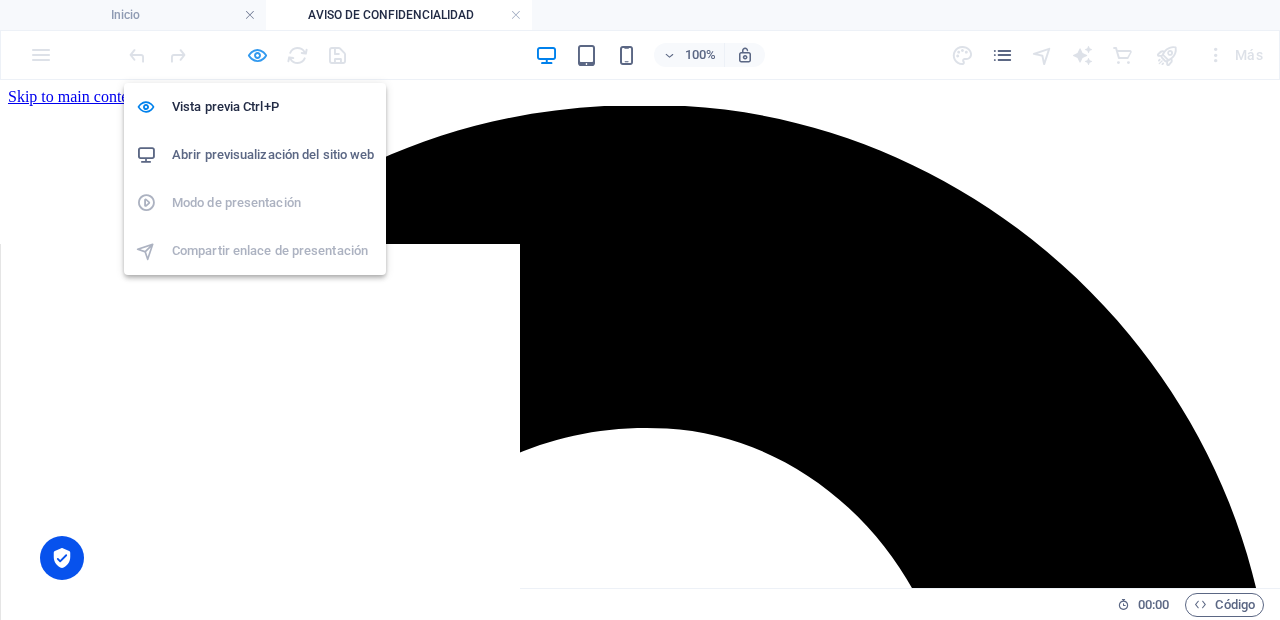 click at bounding box center (257, 55) 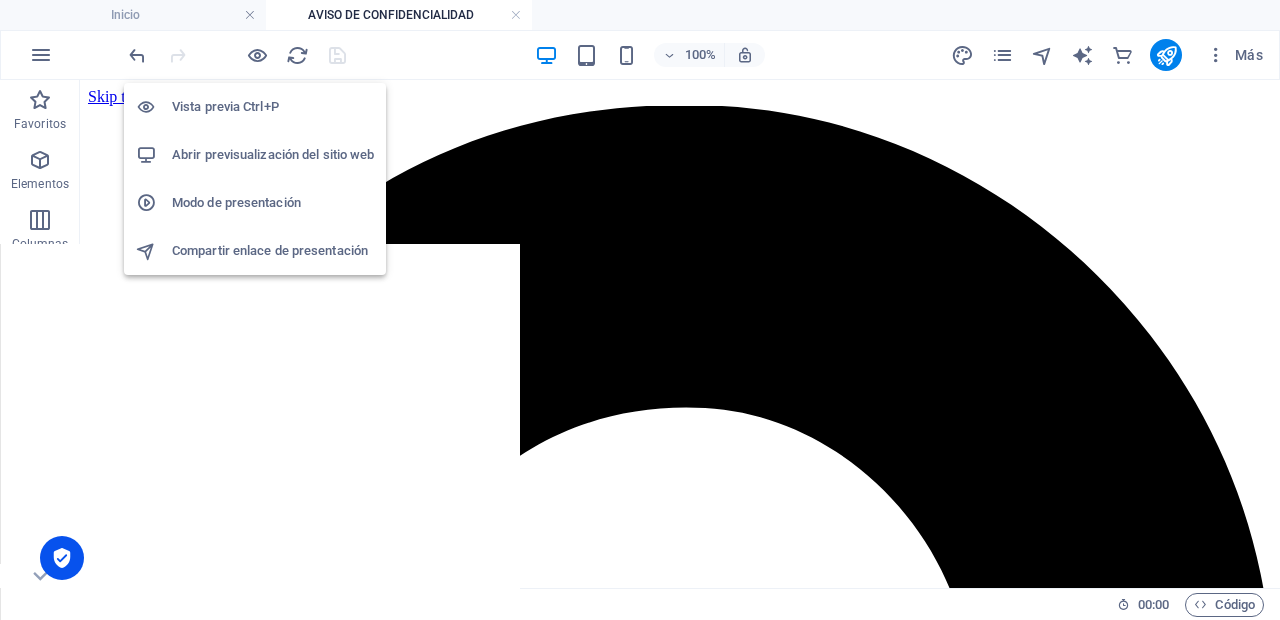 click on "Abrir previsualización del sitio web" at bounding box center [273, 155] 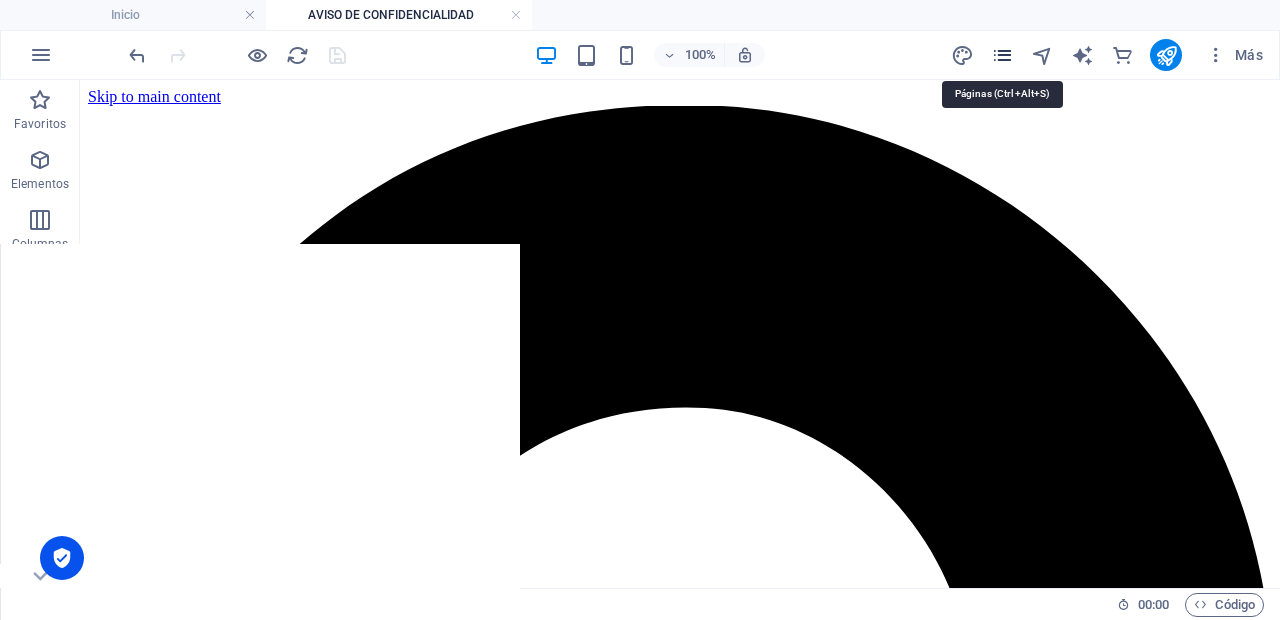 click at bounding box center [1002, 55] 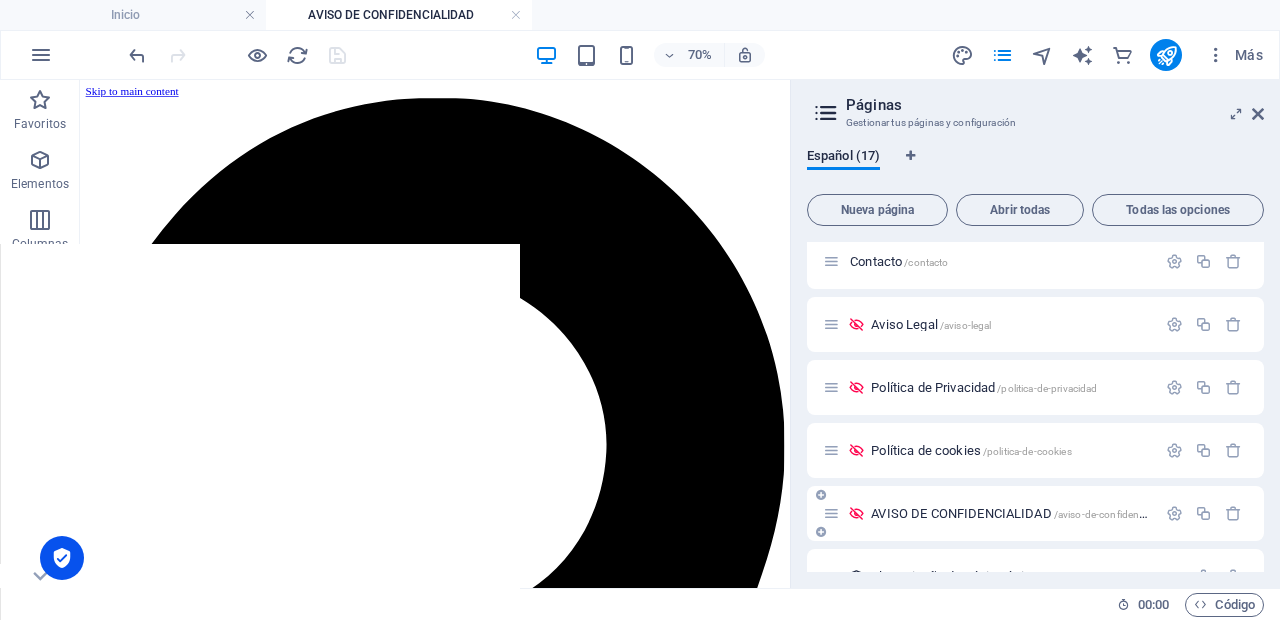 scroll, scrollTop: 608, scrollLeft: 0, axis: vertical 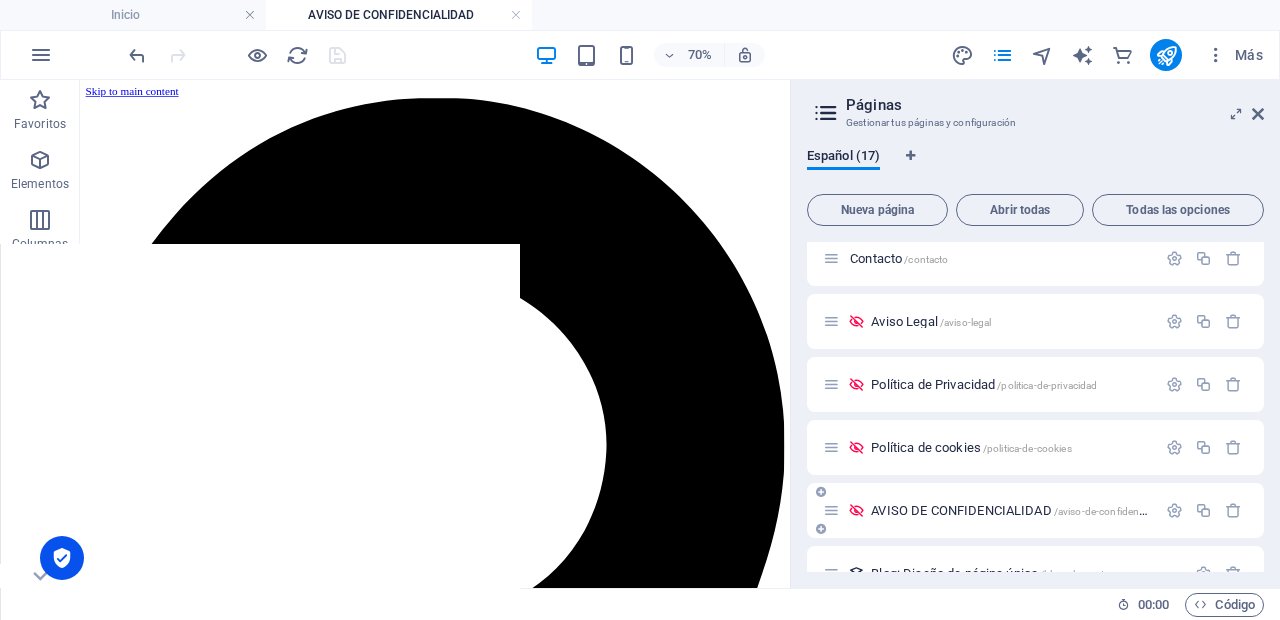 click at bounding box center [1174, 510] 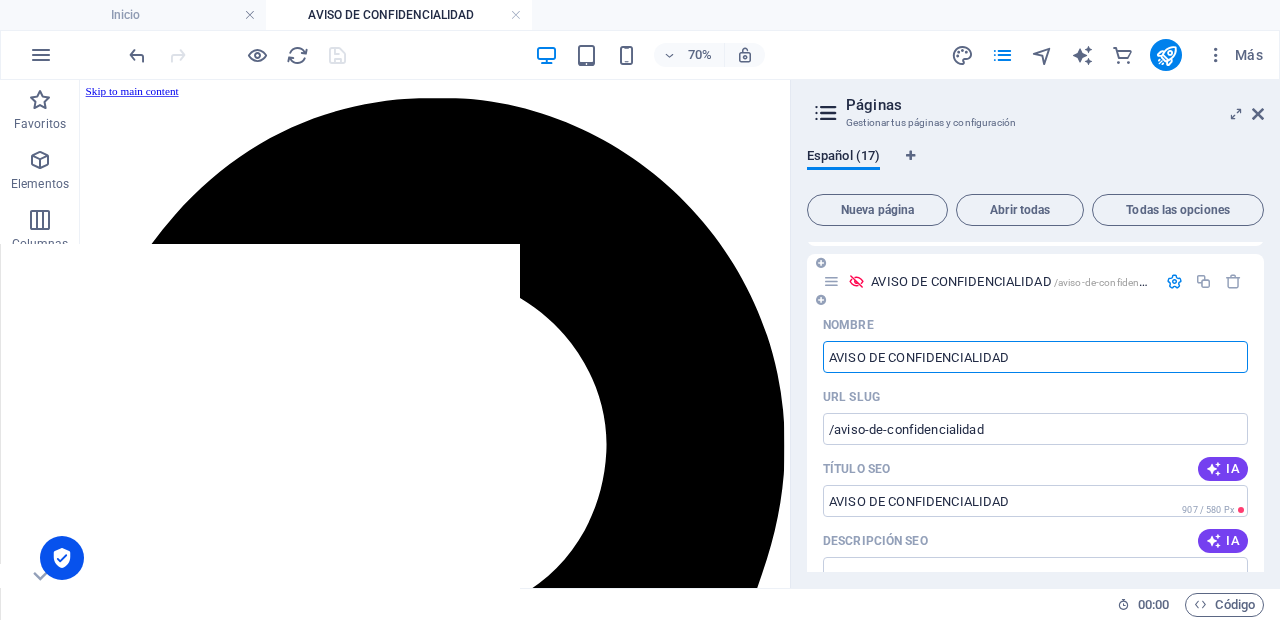 scroll, scrollTop: 846, scrollLeft: 0, axis: vertical 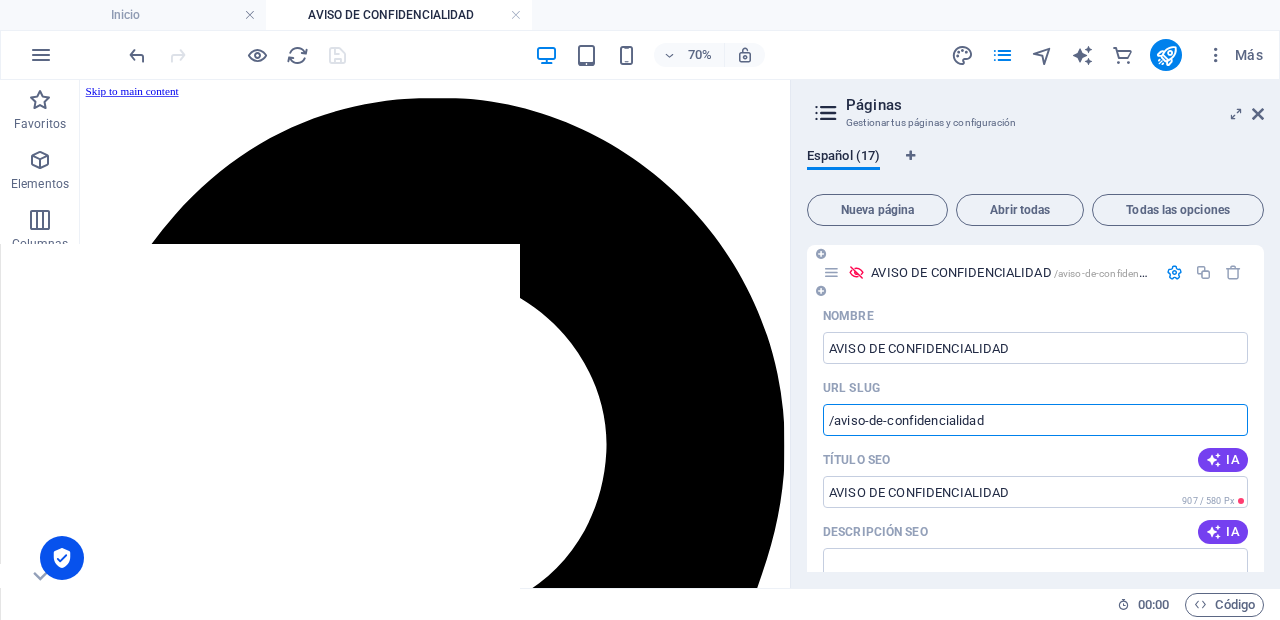 drag, startPoint x: 1012, startPoint y: 425, endPoint x: 829, endPoint y: 422, distance: 183.02458 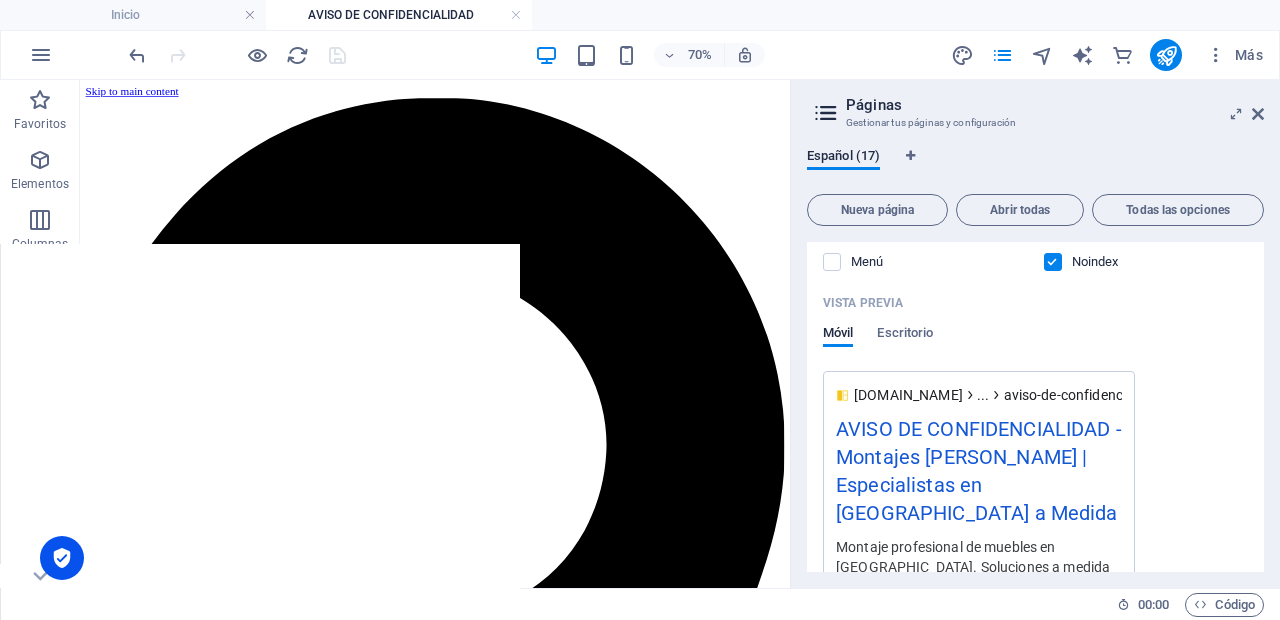 scroll, scrollTop: 1319, scrollLeft: 0, axis: vertical 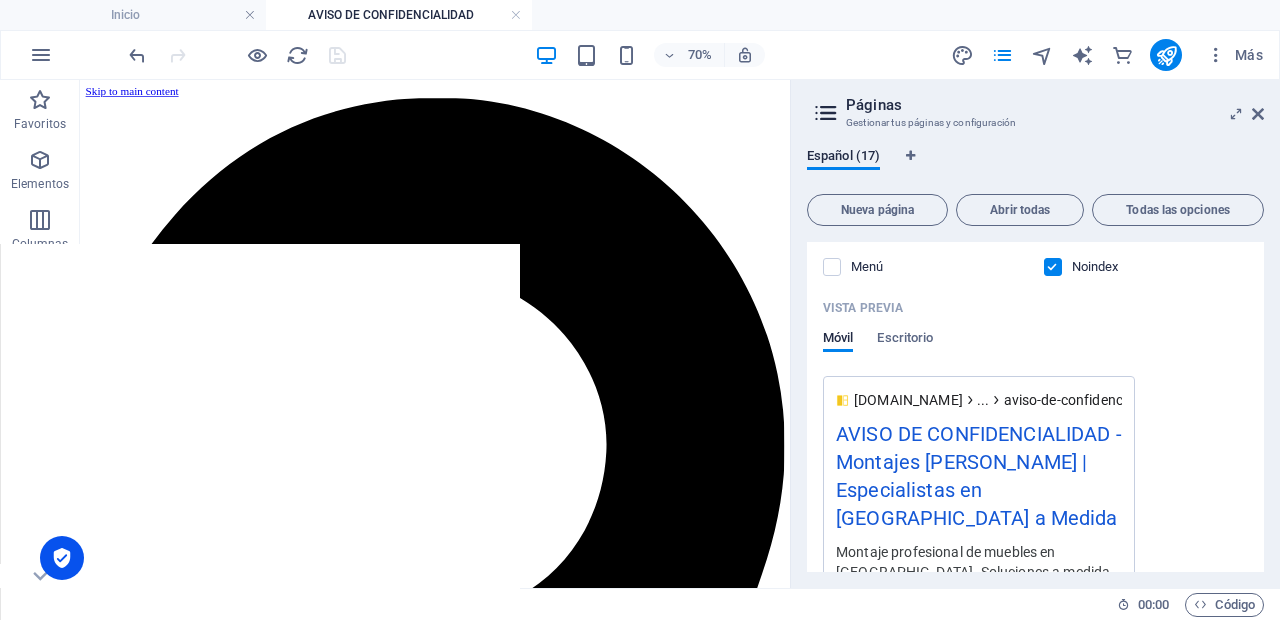 click on "[DOMAIN_NAME]" at bounding box center (908, 400) 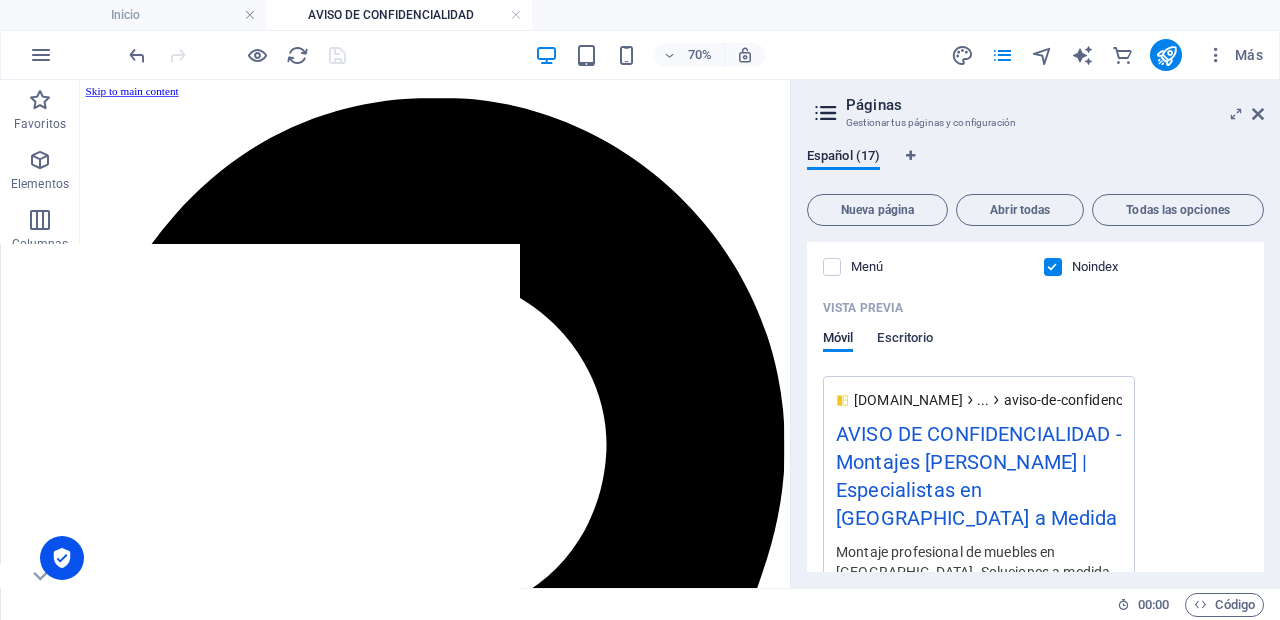 click on "Escritorio" at bounding box center (905, 340) 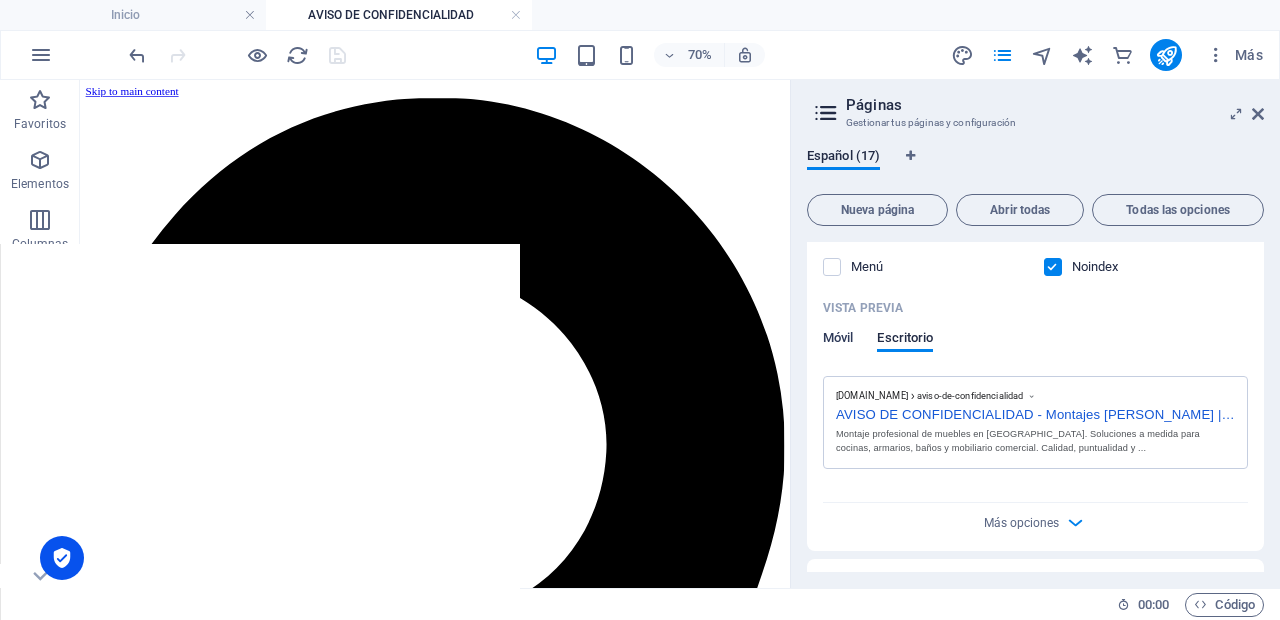 click on "Móvil" at bounding box center (838, 340) 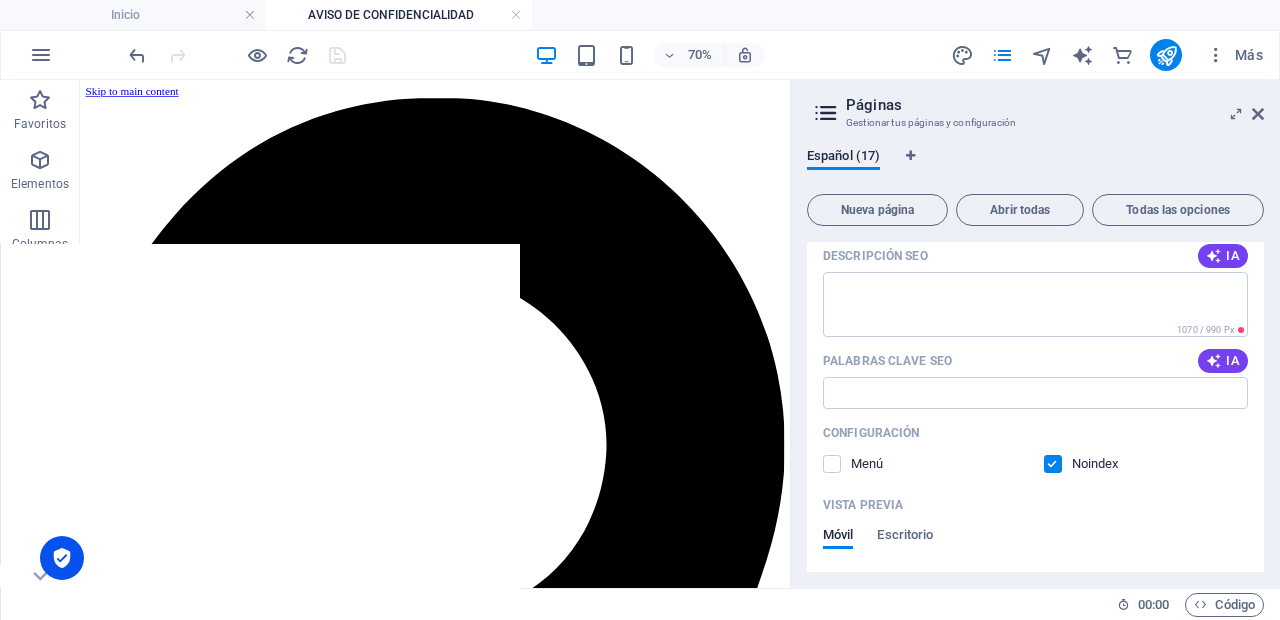 scroll, scrollTop: 835, scrollLeft: 0, axis: vertical 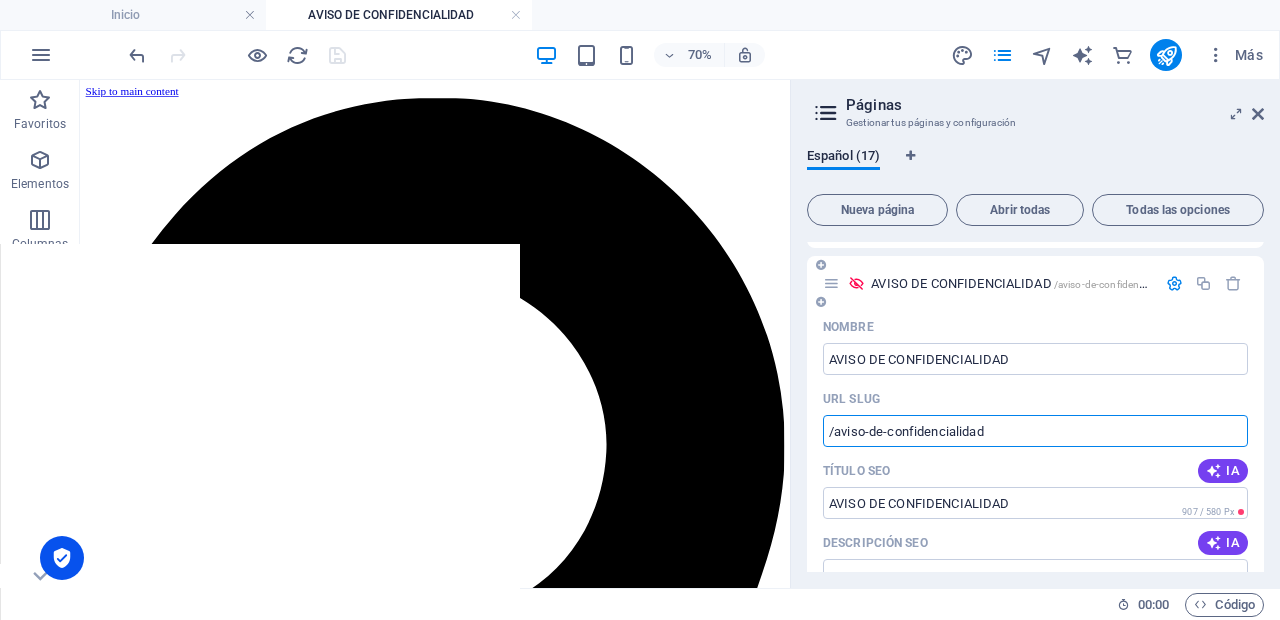 drag, startPoint x: 1009, startPoint y: 432, endPoint x: 829, endPoint y: 428, distance: 180.04443 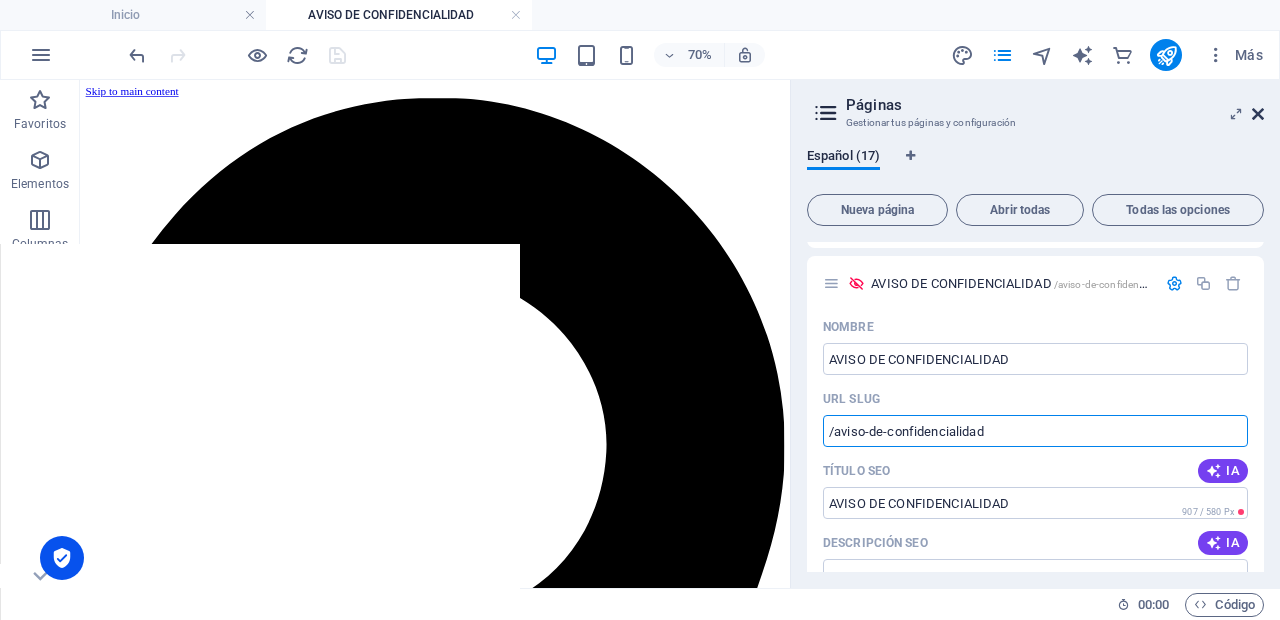 click at bounding box center (1258, 114) 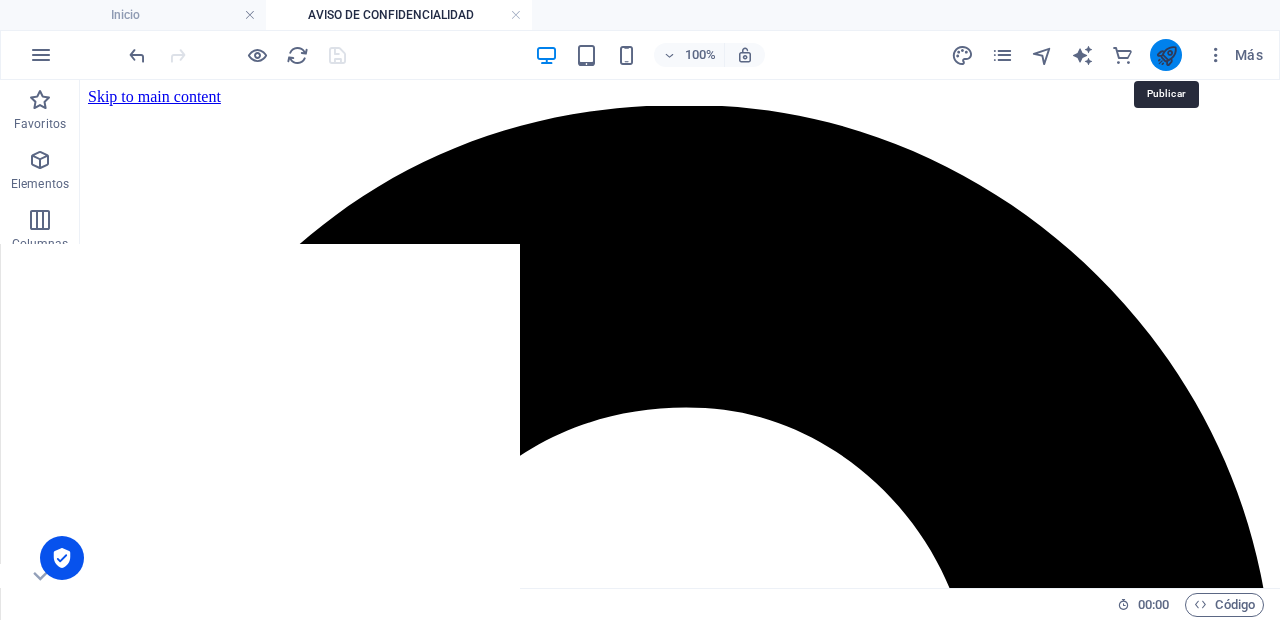 click at bounding box center (1166, 55) 